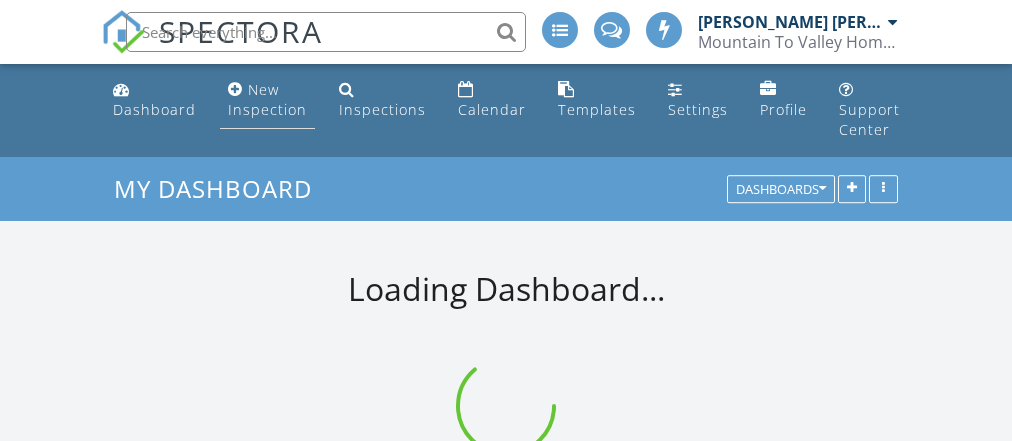 scroll, scrollTop: 0, scrollLeft: 0, axis: both 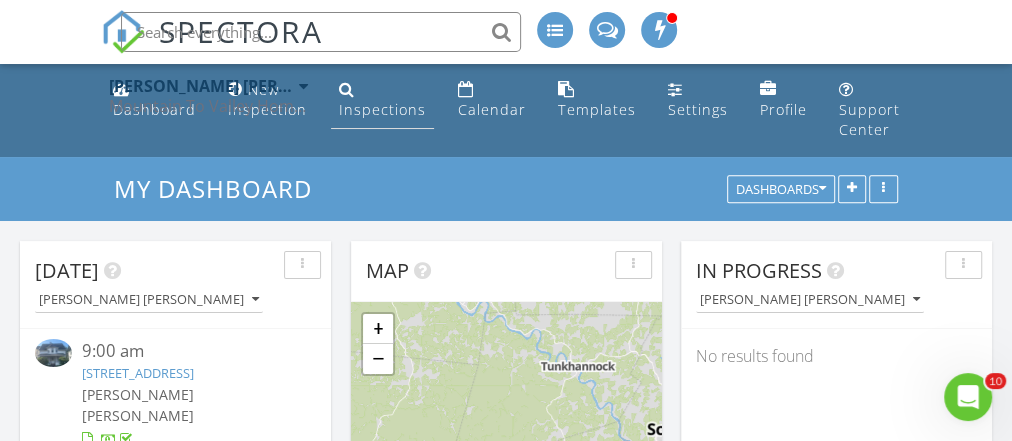 click on "Inspections" at bounding box center (382, 109) 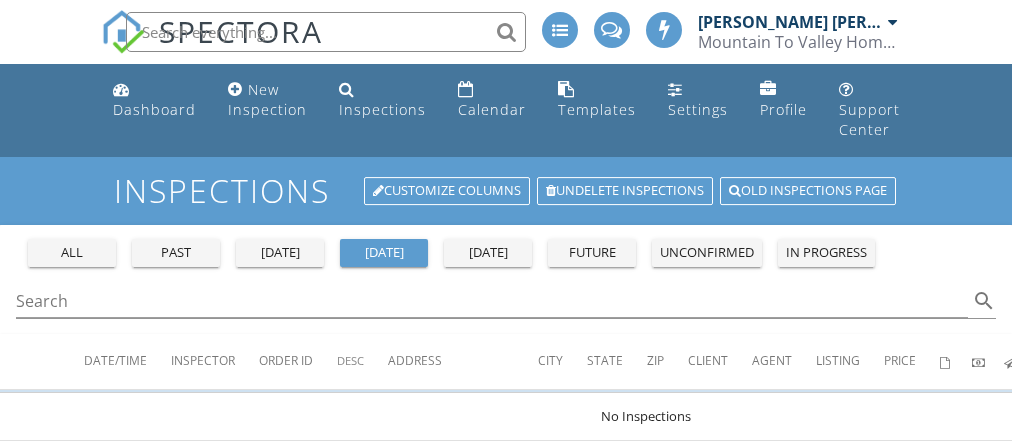 scroll, scrollTop: 0, scrollLeft: 0, axis: both 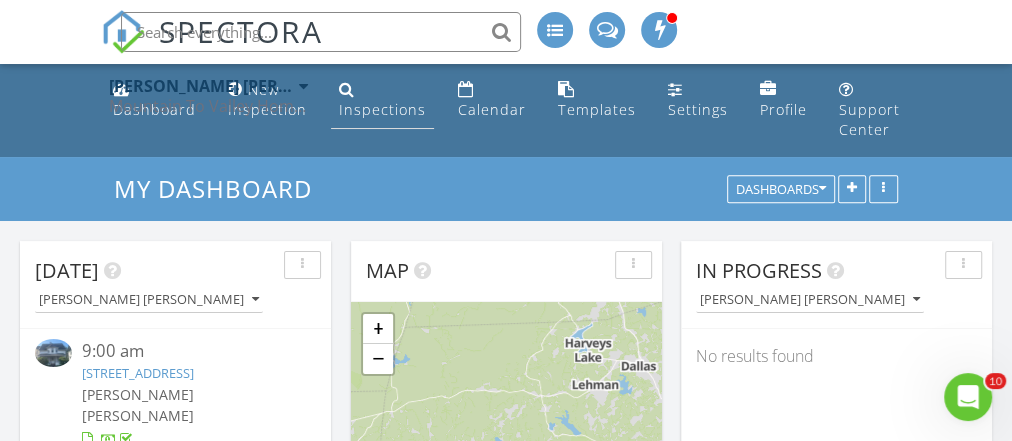 click on "Inspections" at bounding box center (382, 109) 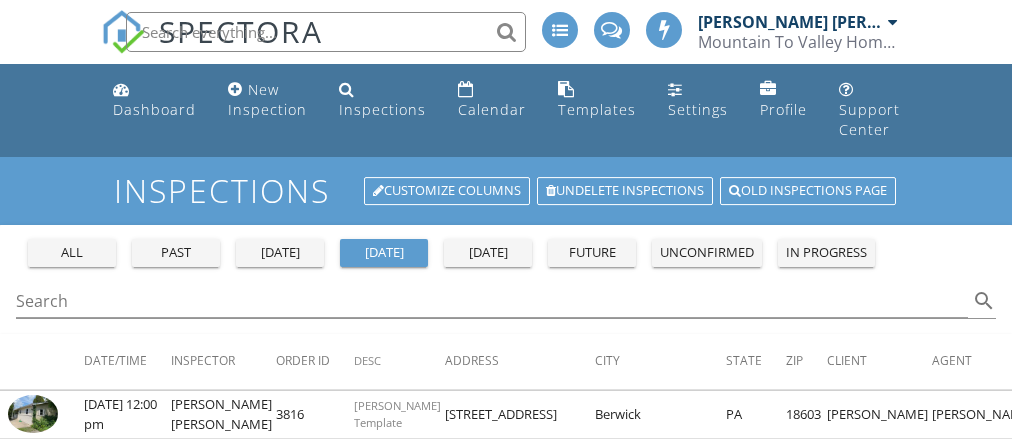 scroll, scrollTop: 0, scrollLeft: 0, axis: both 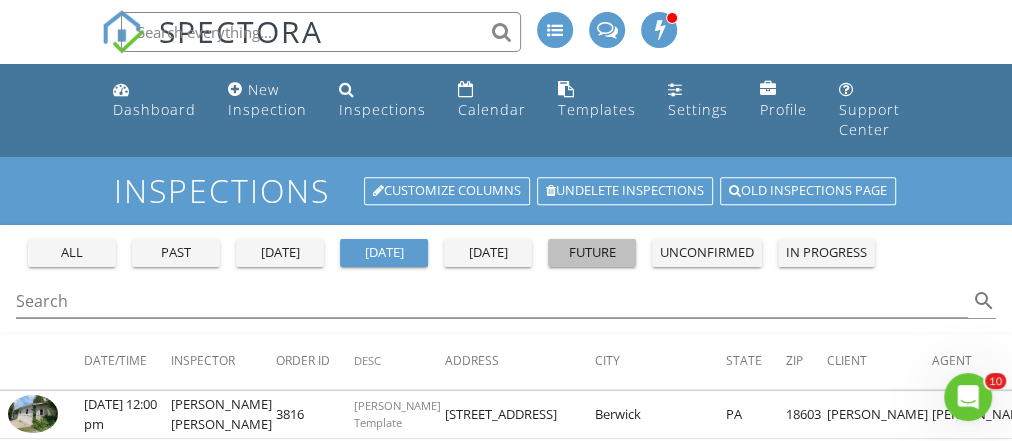 click on "future" at bounding box center (592, 253) 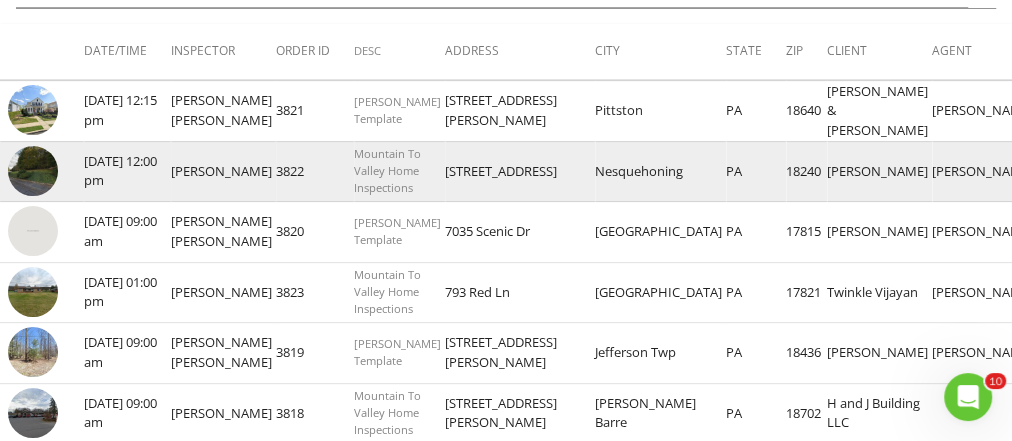scroll, scrollTop: 311, scrollLeft: 0, axis: vertical 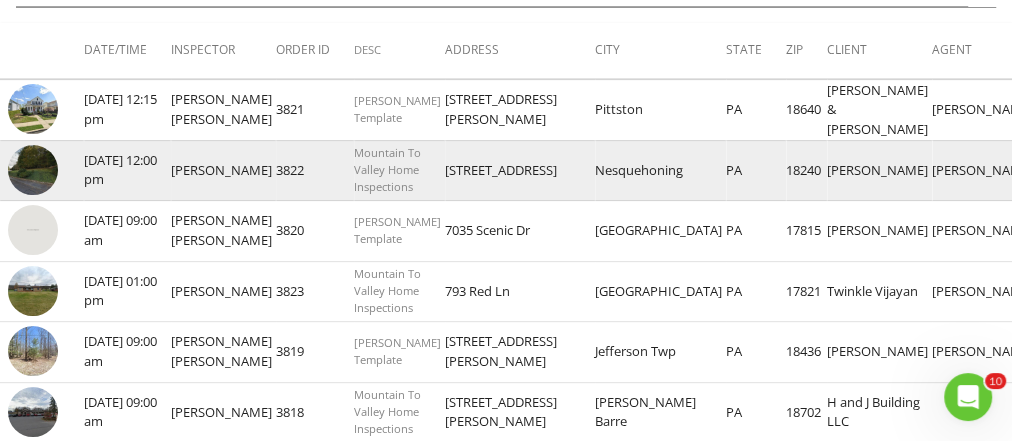 click at bounding box center (33, 170) 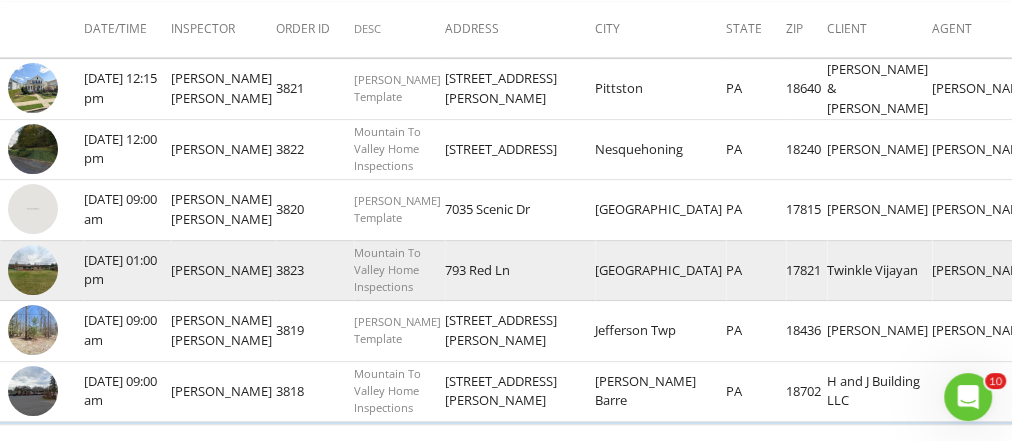 scroll, scrollTop: 341, scrollLeft: 0, axis: vertical 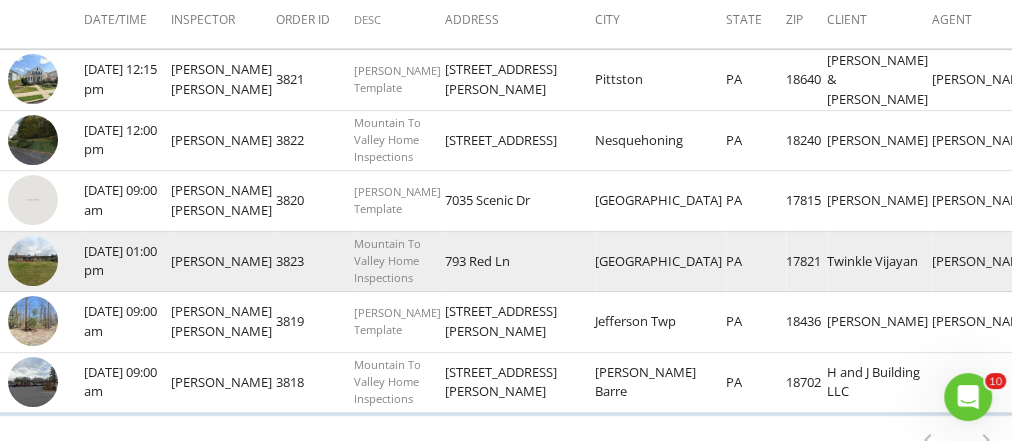 click at bounding box center [33, 261] 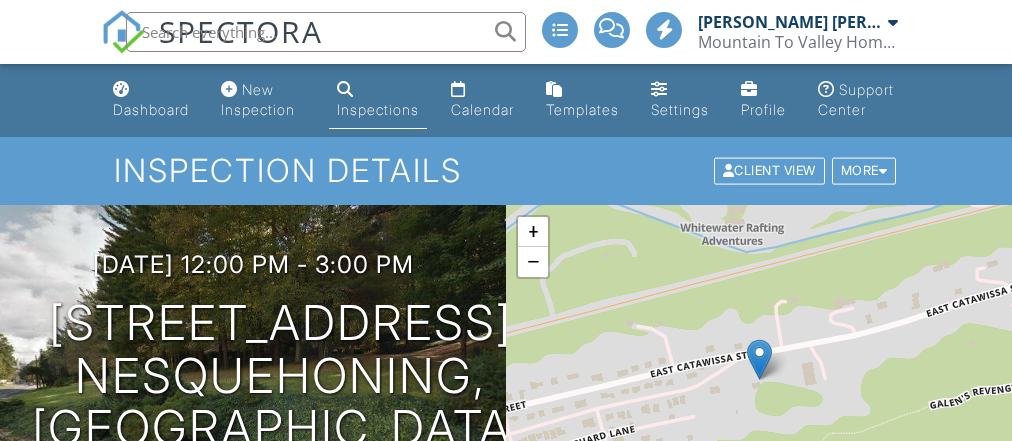 scroll, scrollTop: 776, scrollLeft: 0, axis: vertical 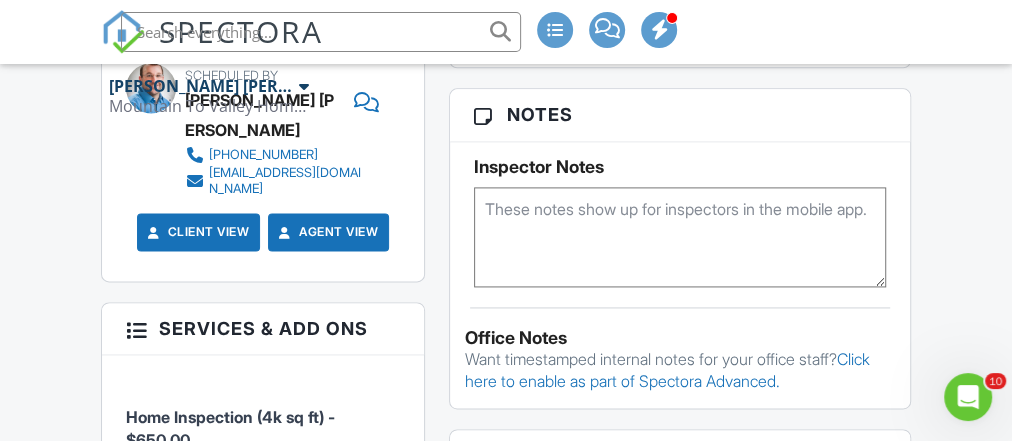 click at bounding box center [680, 237] 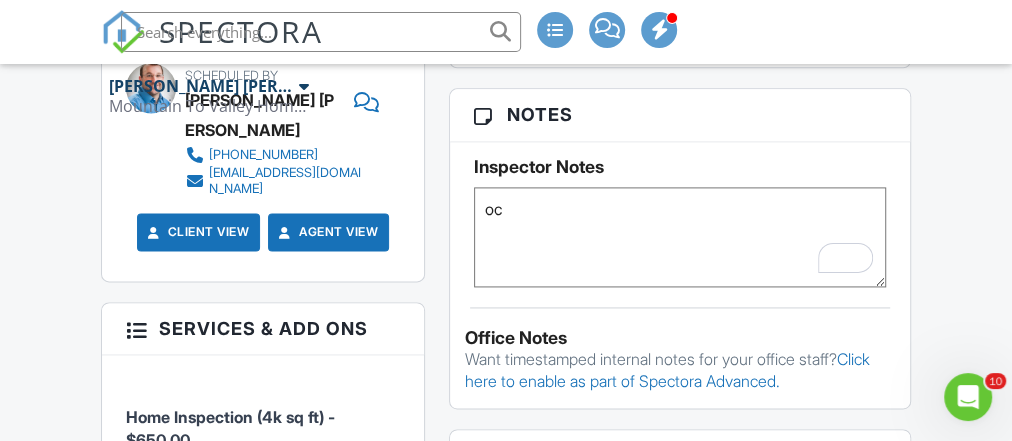 type on "o" 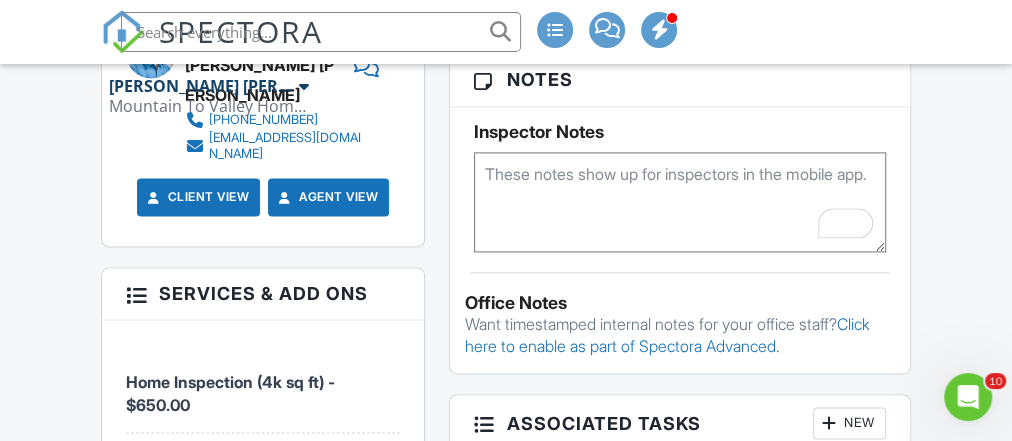 scroll, scrollTop: 1361, scrollLeft: 0, axis: vertical 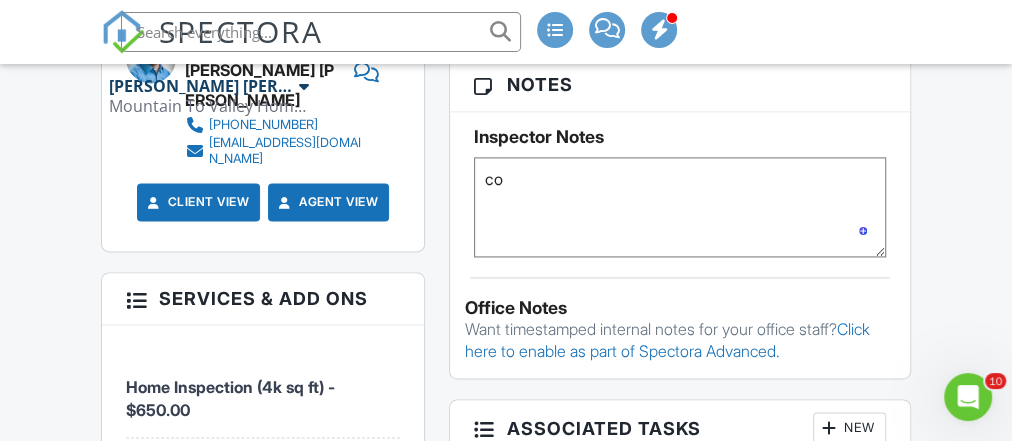type on "c" 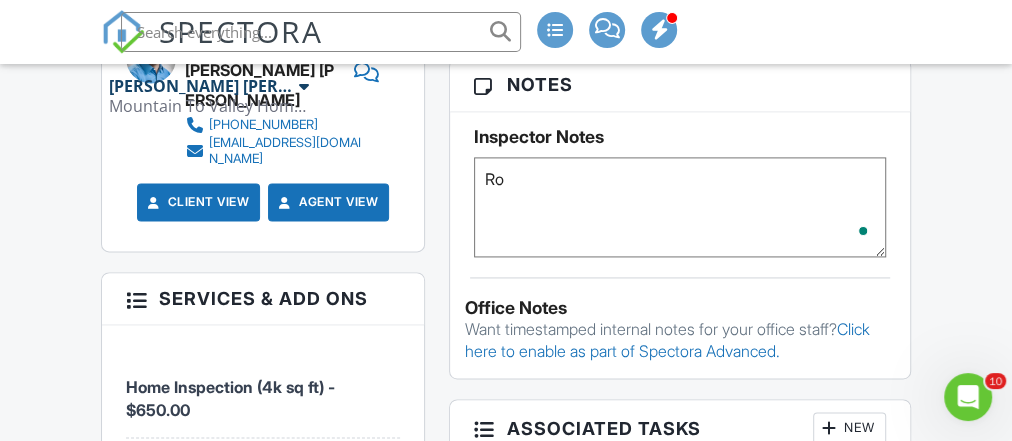 type on "R" 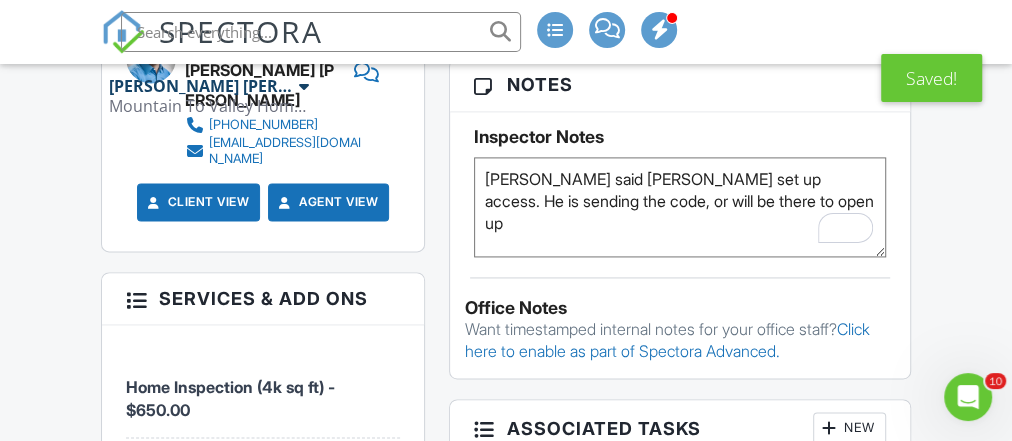 type on "Rob said Jackie set up access. He is sending the code, or will be there to open up" 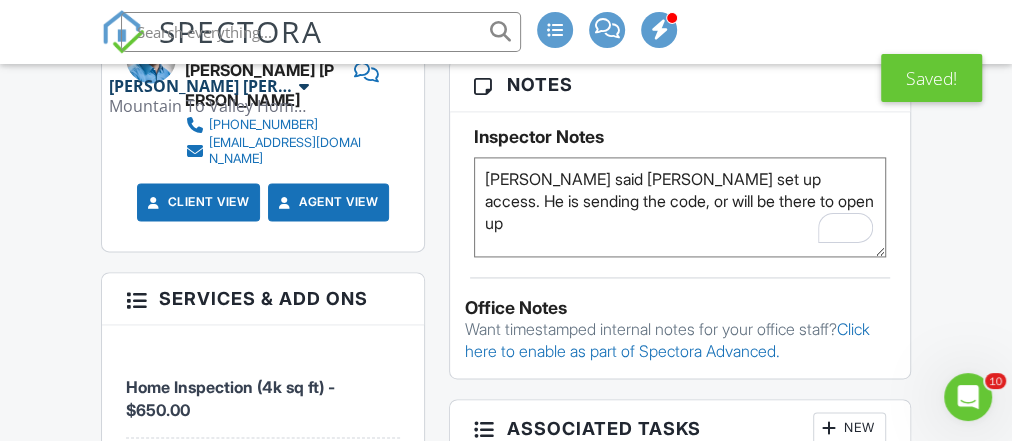 click on "Inspector Notes
Rob said Jackie set up access. He is sending the code, or will be there to open up" at bounding box center (680, 184) 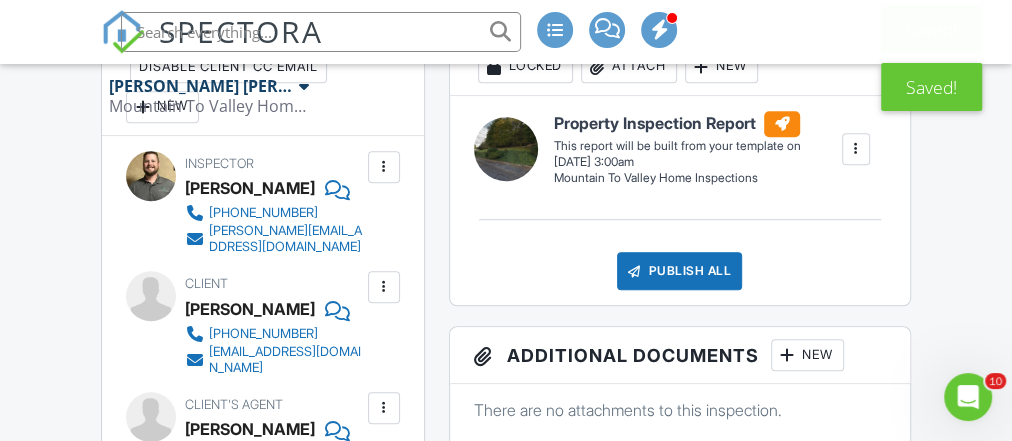 scroll, scrollTop: 582, scrollLeft: 0, axis: vertical 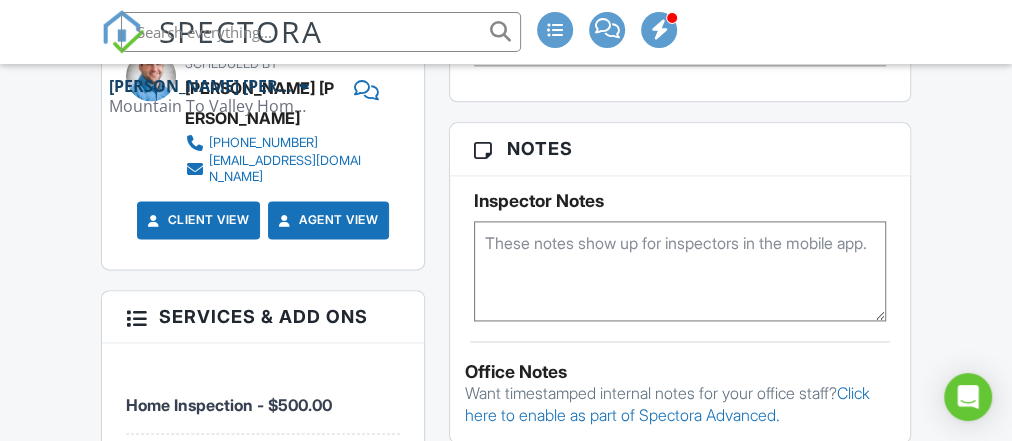 click at bounding box center [680, 271] 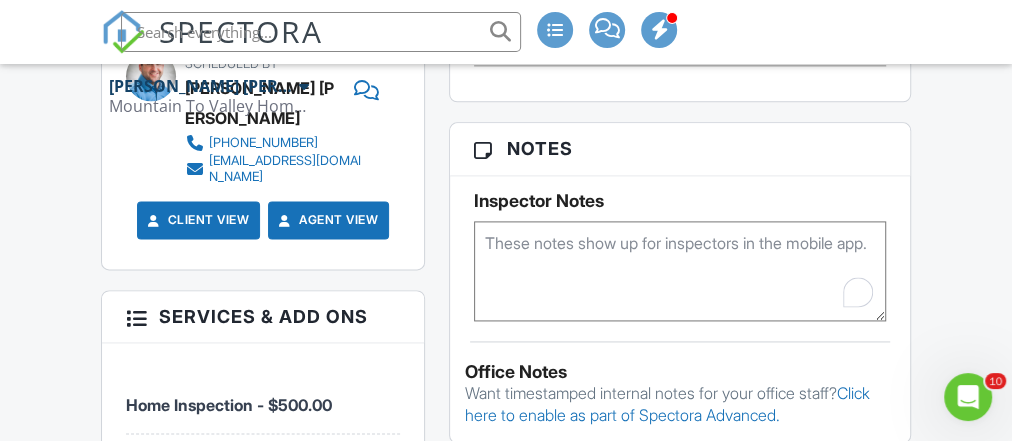 scroll, scrollTop: 0, scrollLeft: 0, axis: both 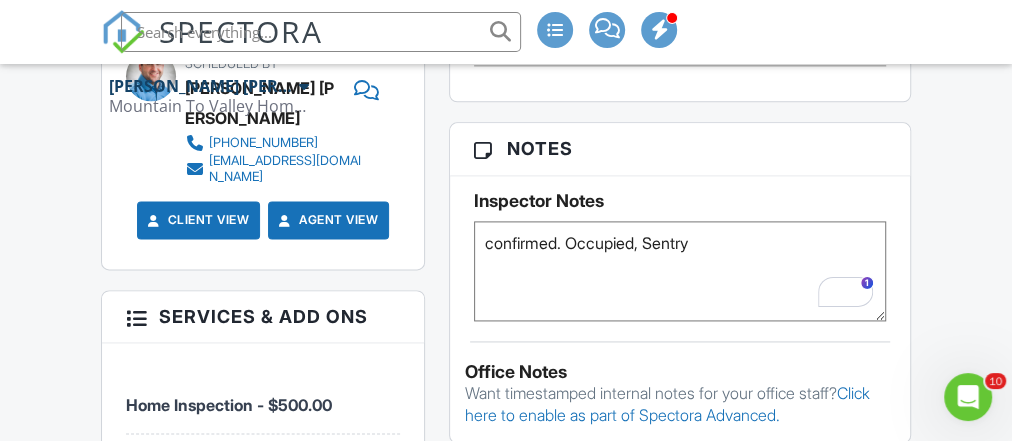 type on "confirmed. Occupied, Sentry" 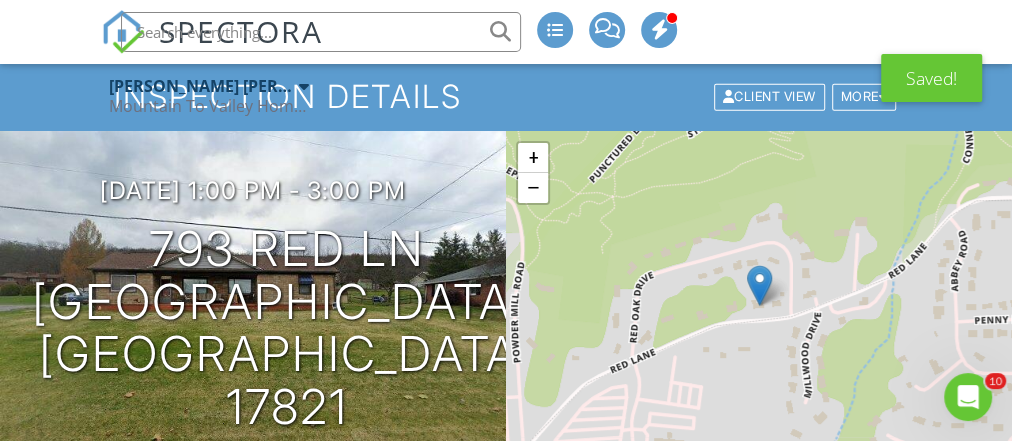 scroll, scrollTop: 0, scrollLeft: 0, axis: both 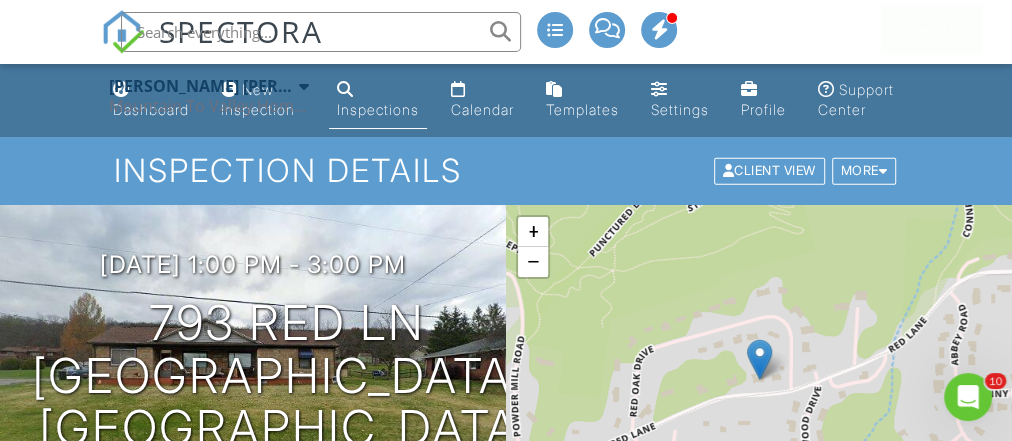 click on "Inspections" at bounding box center (378, 109) 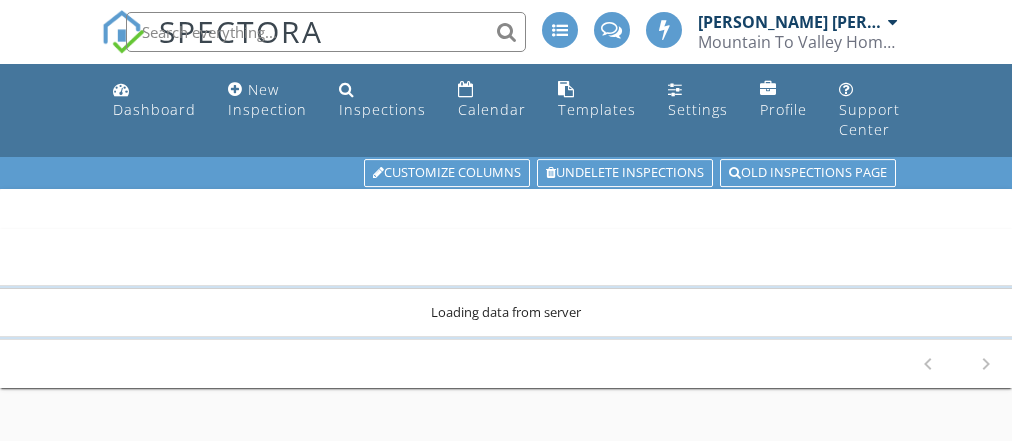 scroll, scrollTop: 0, scrollLeft: 0, axis: both 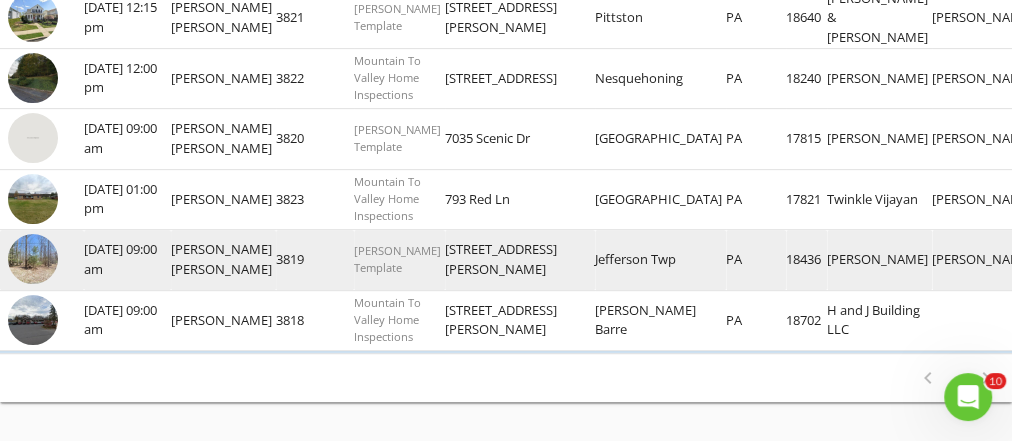 click at bounding box center (33, 259) 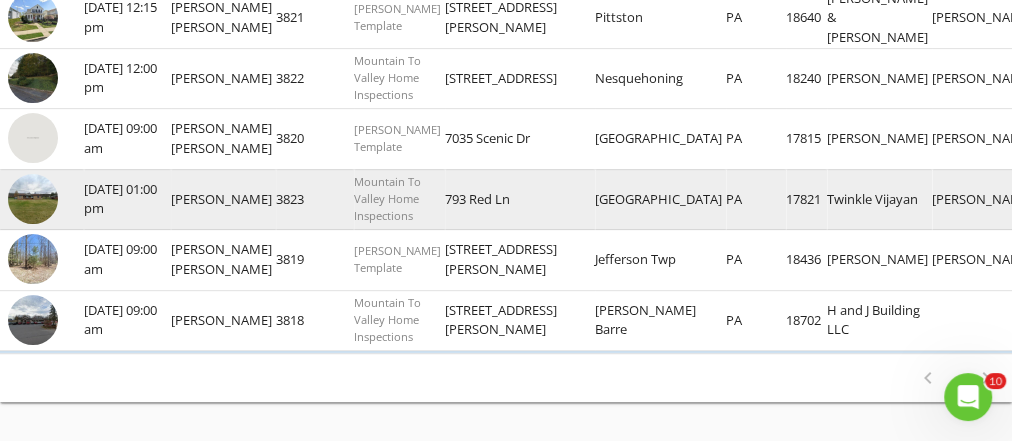 click at bounding box center [33, 199] 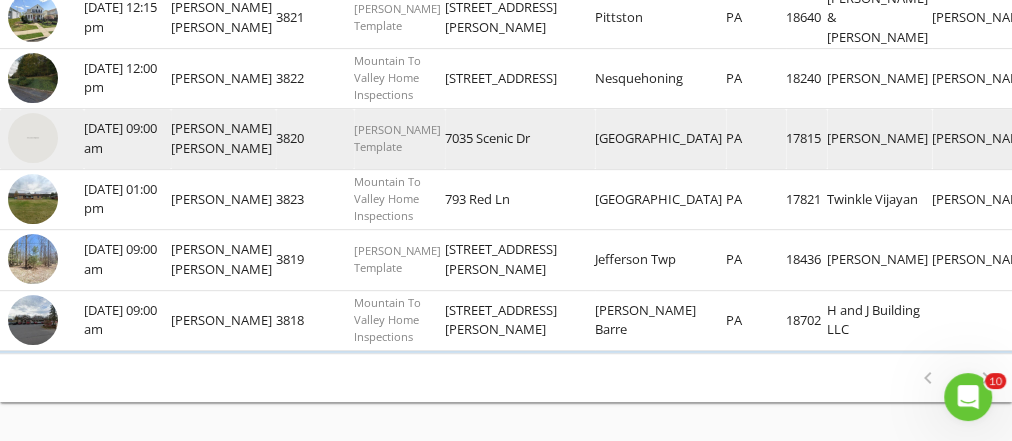 click at bounding box center [33, 138] 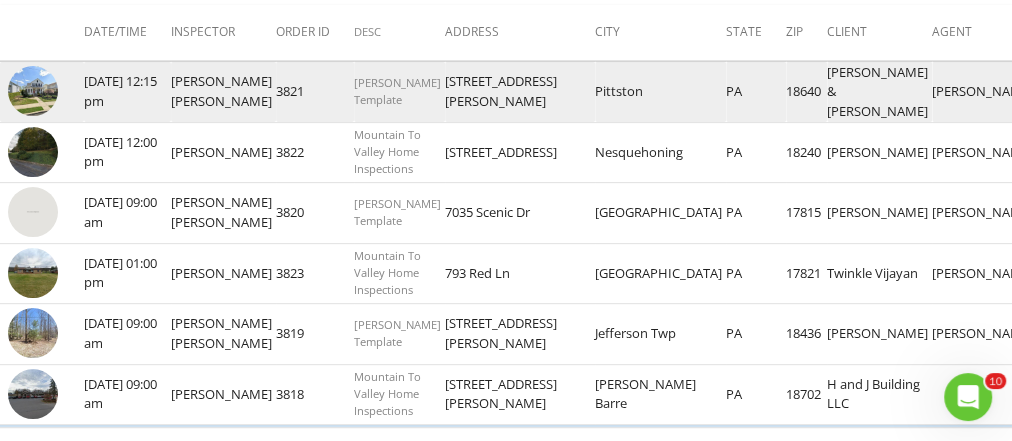 scroll, scrollTop: 326, scrollLeft: 0, axis: vertical 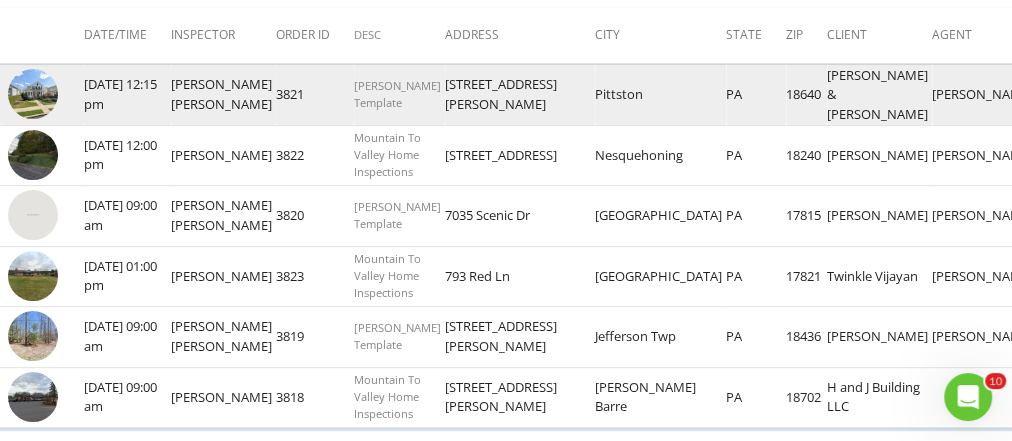 click at bounding box center (42, 95) 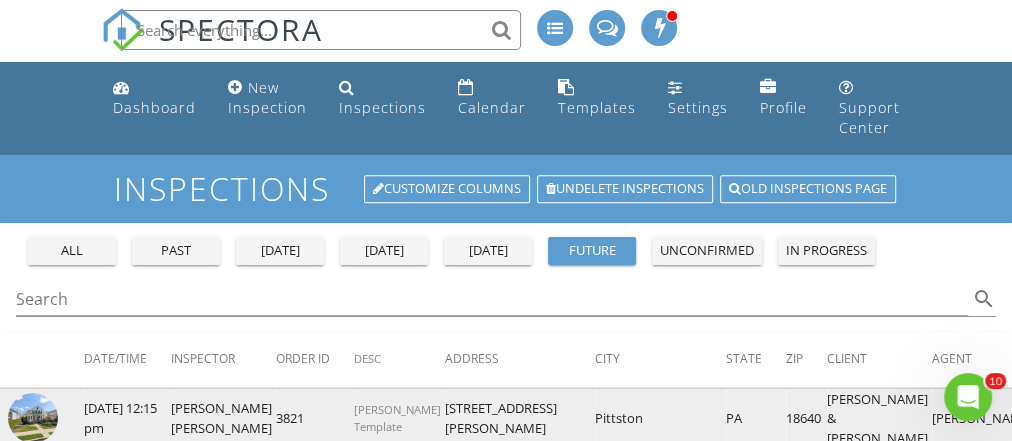 scroll, scrollTop: 0, scrollLeft: 0, axis: both 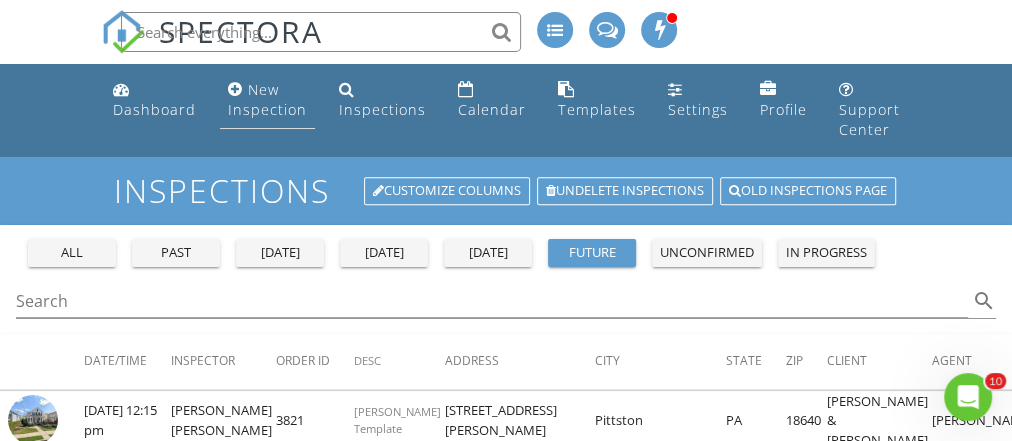 click on "New Inspection" at bounding box center [267, 99] 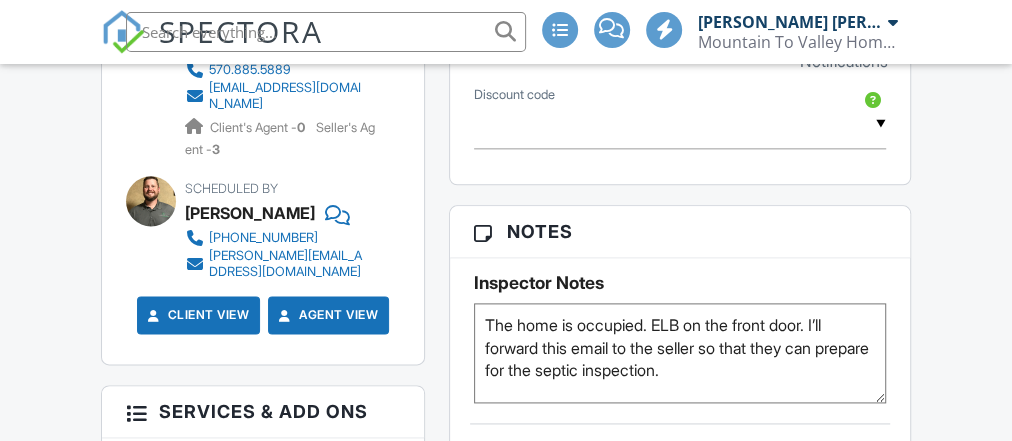 scroll, scrollTop: 1202, scrollLeft: 0, axis: vertical 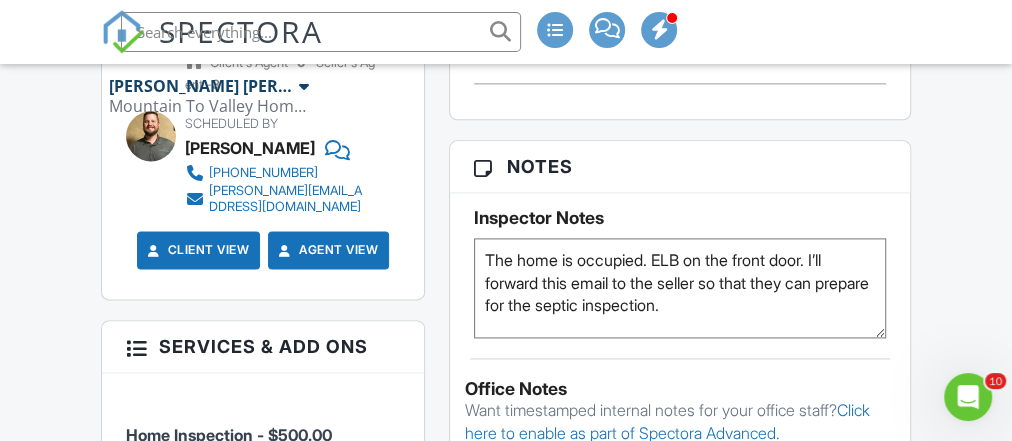 click on "The home is occupied. ELB on the front door. I’ll forward this email to the seller so that they can prepare for the septic inspection." at bounding box center [680, 288] 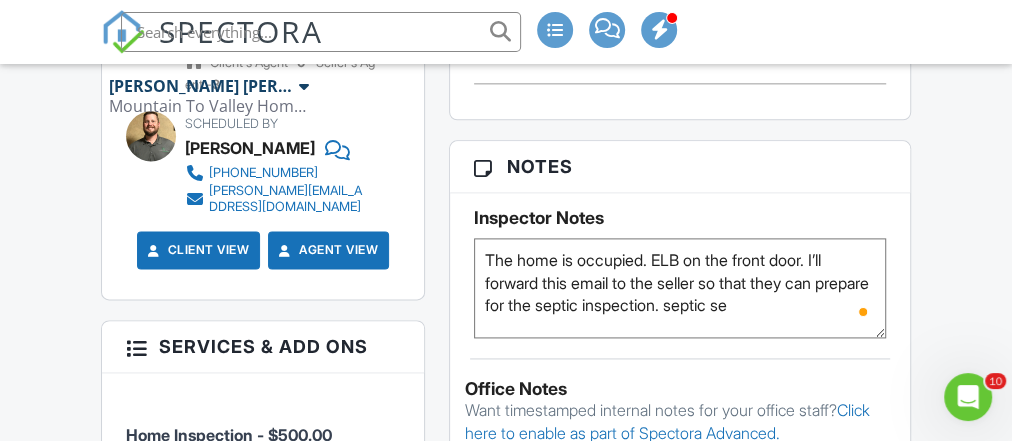 type on "The home is occupied. ELB on the front door. I’ll forward this email to the seller so that they can prepare for the septic inspection. septic set" 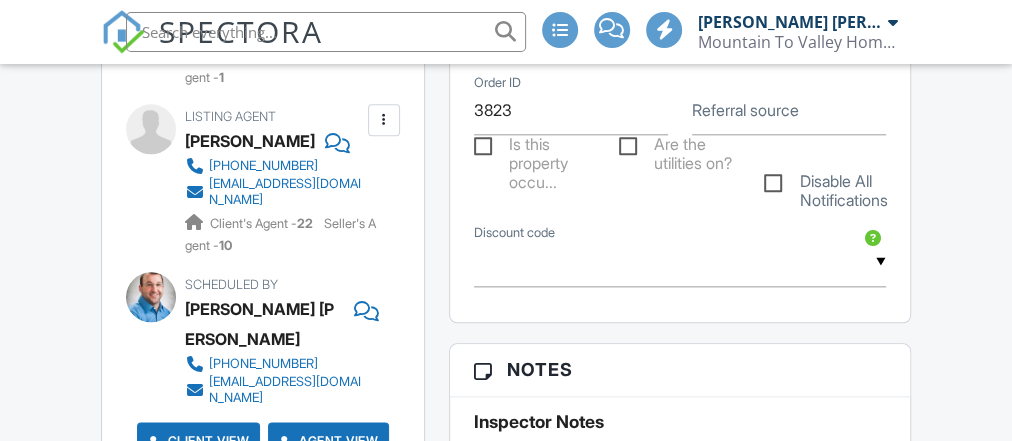 scroll, scrollTop: 288, scrollLeft: 0, axis: vertical 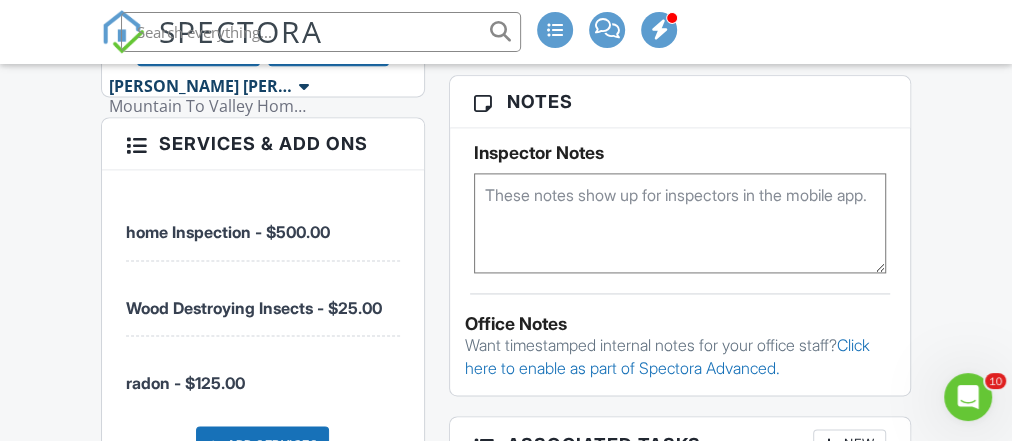 click at bounding box center [680, 223] 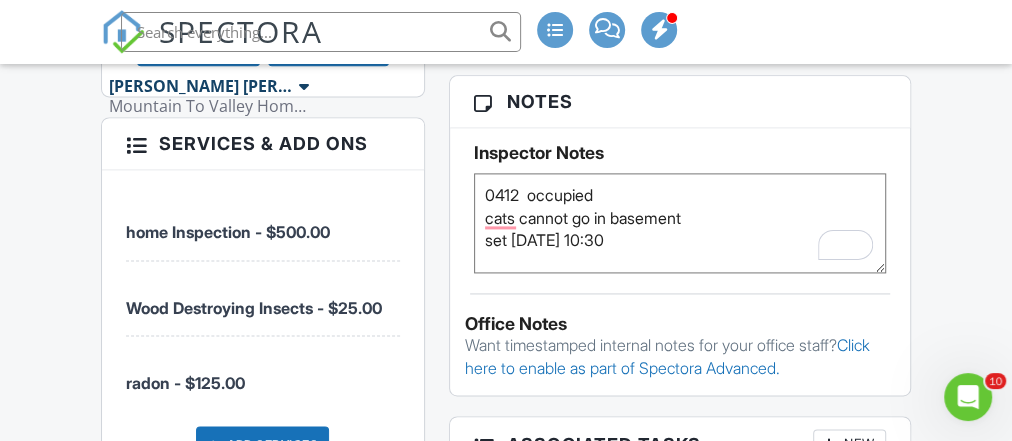 type on "0412  occupied
cats cannot go in basement
set 7/11 @ 10:30" 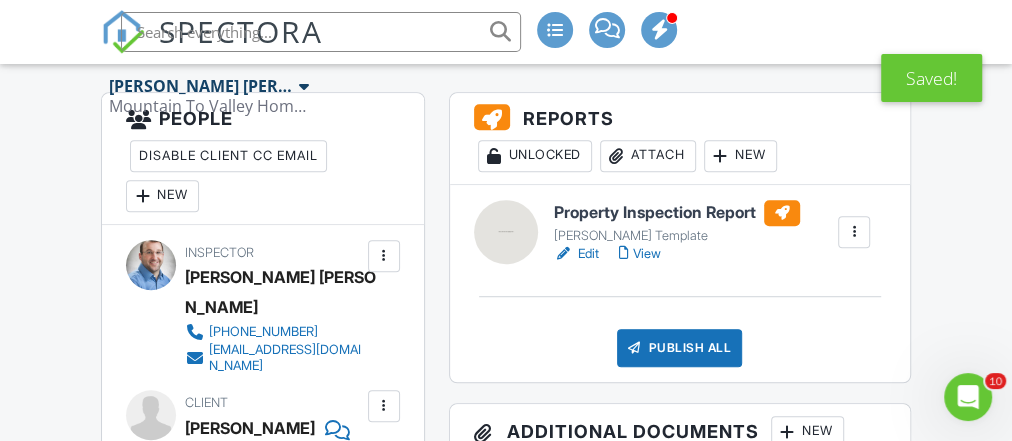 scroll, scrollTop: 0, scrollLeft: 0, axis: both 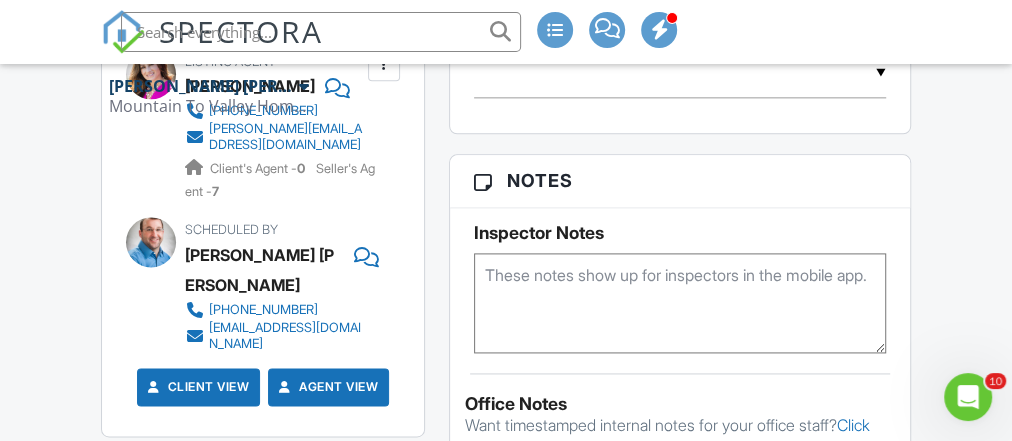 click at bounding box center [680, 303] 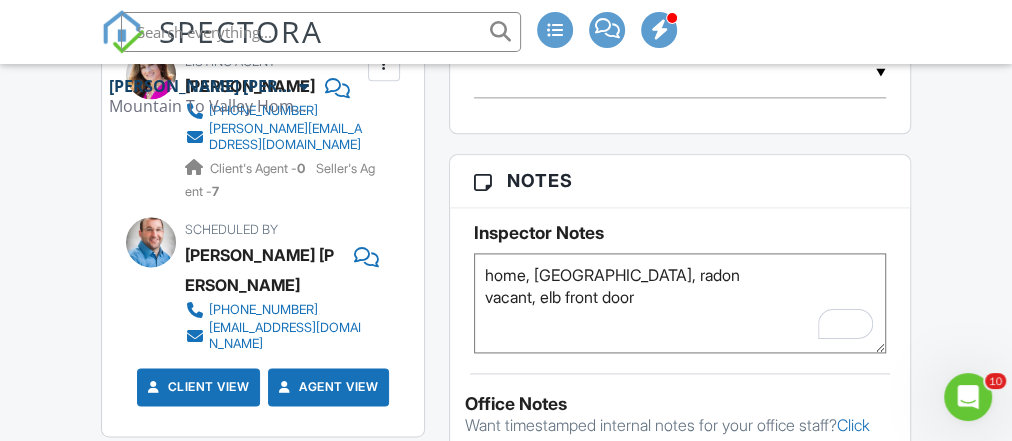type on "home, pest, radon
vacant, elb front door" 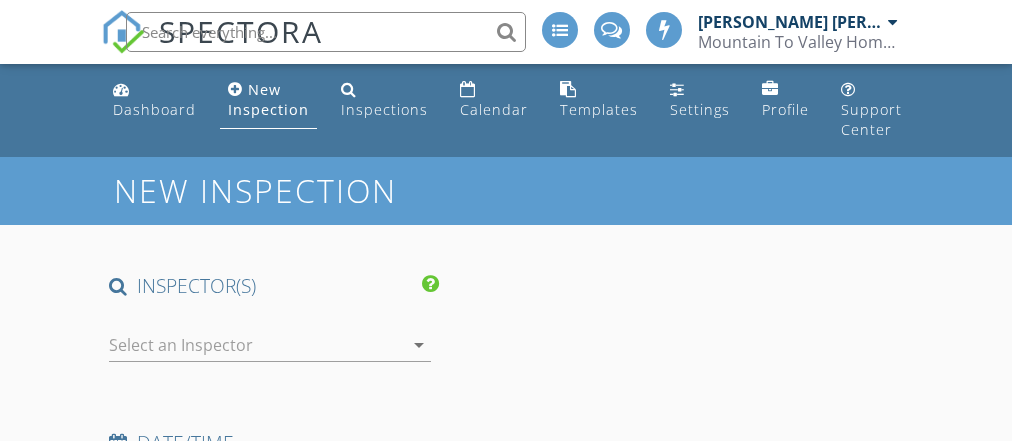 scroll, scrollTop: 0, scrollLeft: 0, axis: both 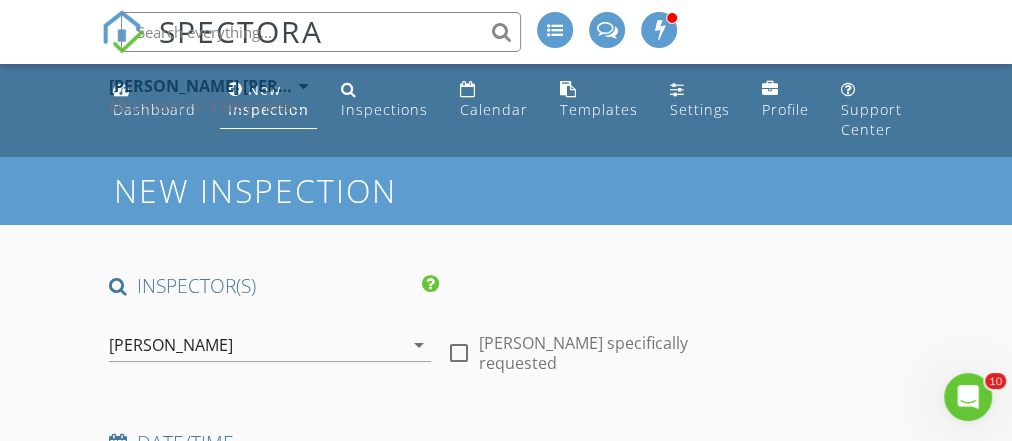 click on "arrow_drop_down" at bounding box center [419, 345] 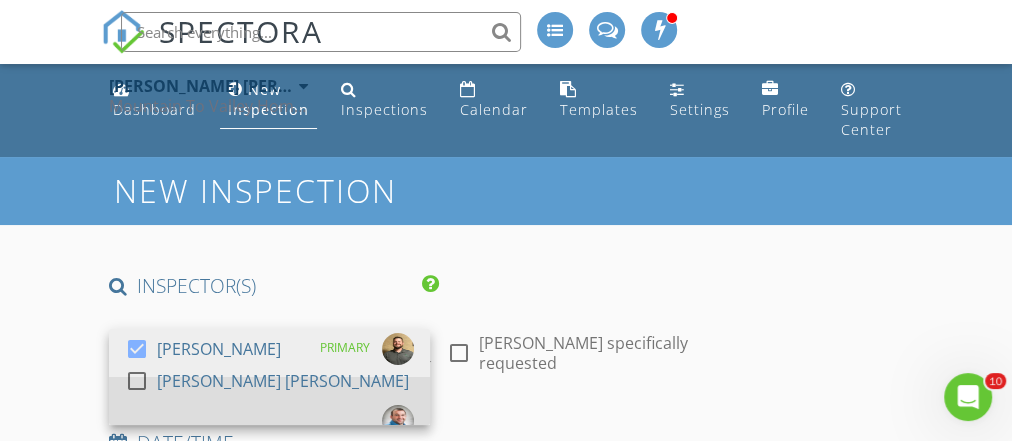 click at bounding box center (137, 381) 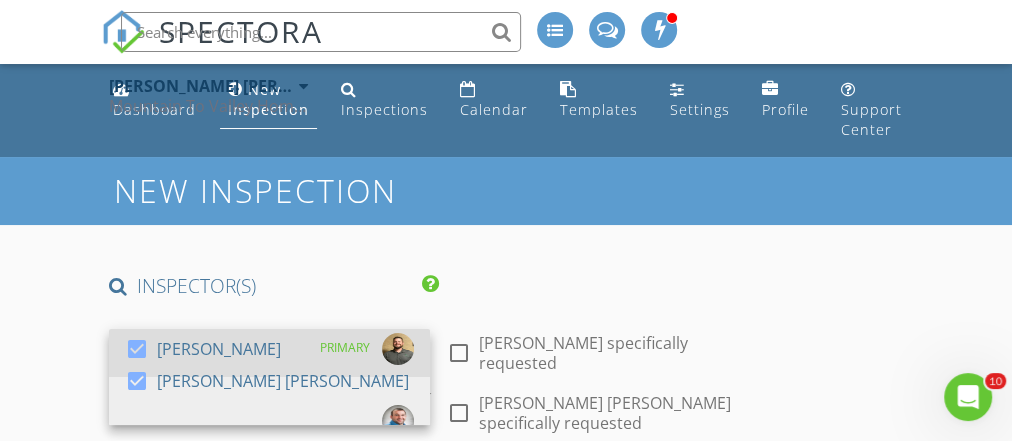 click at bounding box center [137, 349] 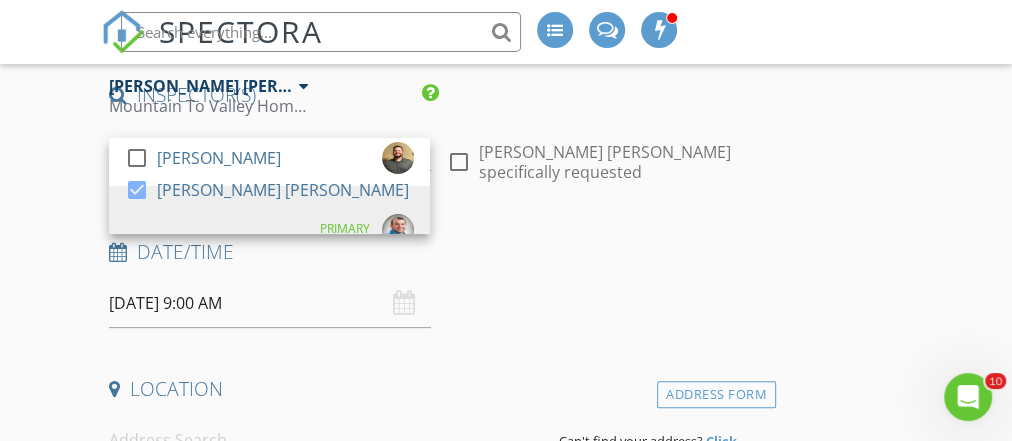 scroll, scrollTop: 192, scrollLeft: 0, axis: vertical 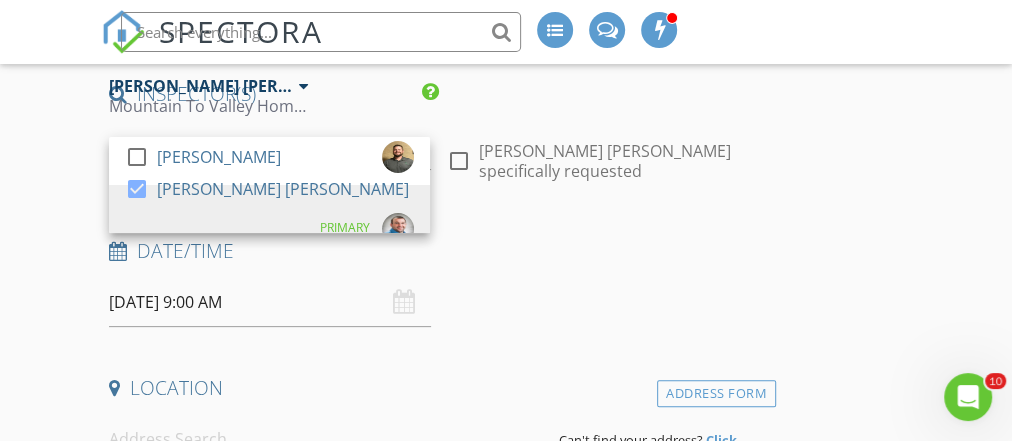 click on "07/12/2025 9:00 AM" at bounding box center [269, 302] 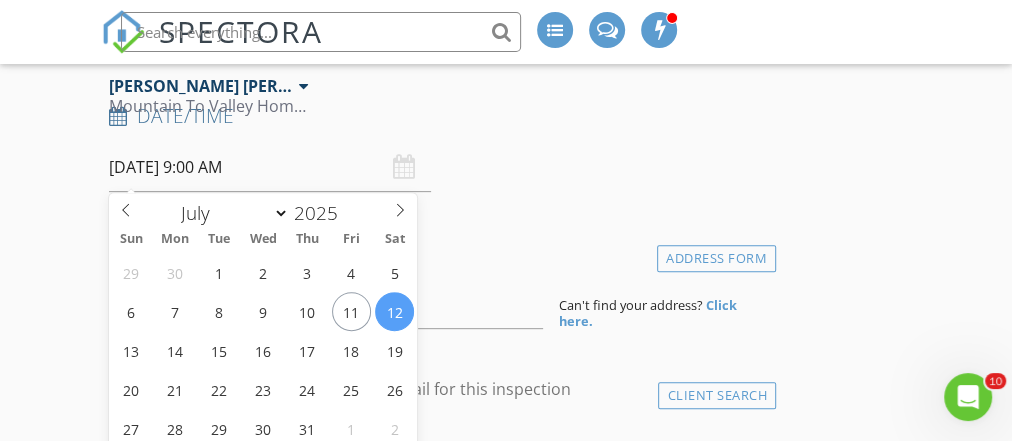 scroll, scrollTop: 359, scrollLeft: 0, axis: vertical 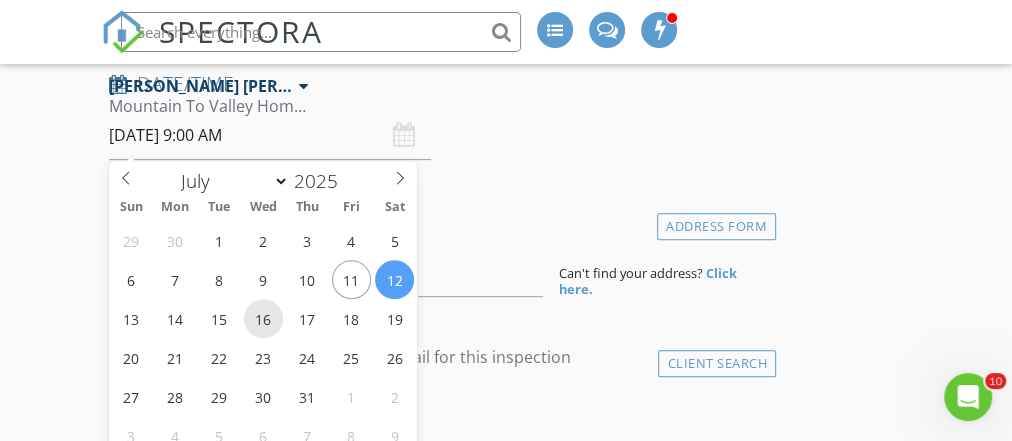 type on "[DATE] 9:00 AM" 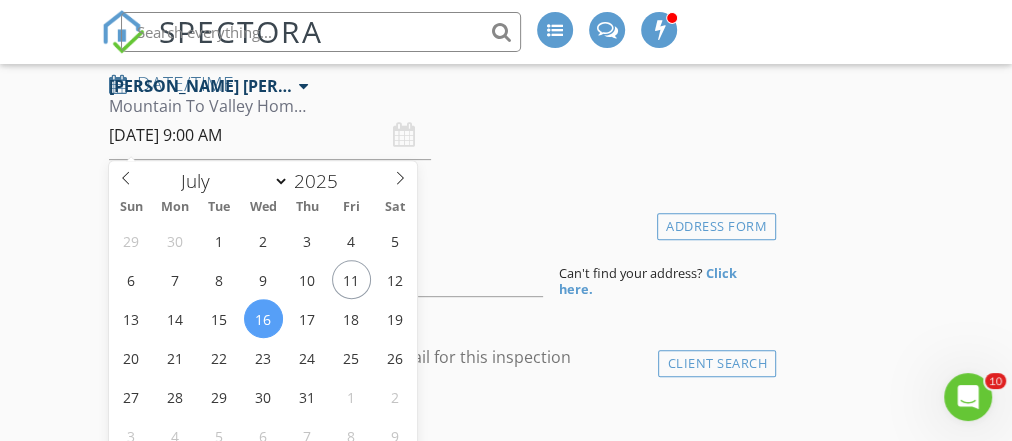 scroll, scrollTop: 613, scrollLeft: 0, axis: vertical 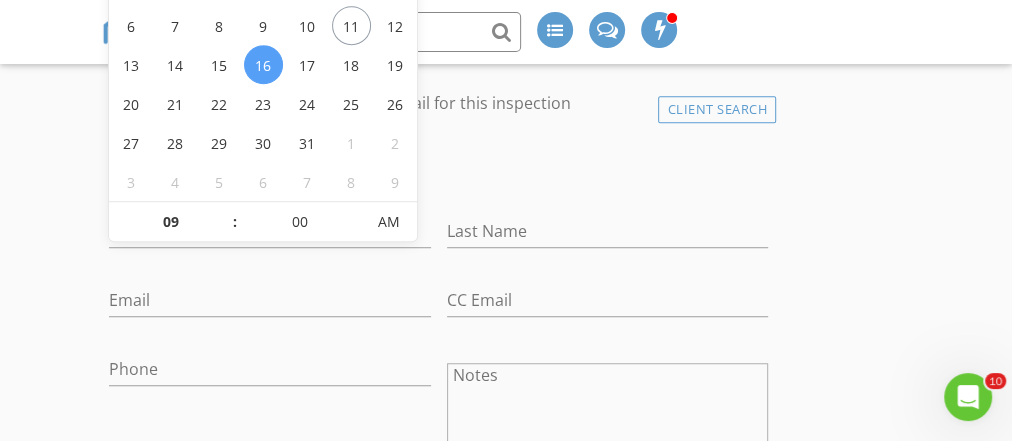 click on "check_box_outline_blank Client is a Company/Organization" at bounding box center (438, 173) 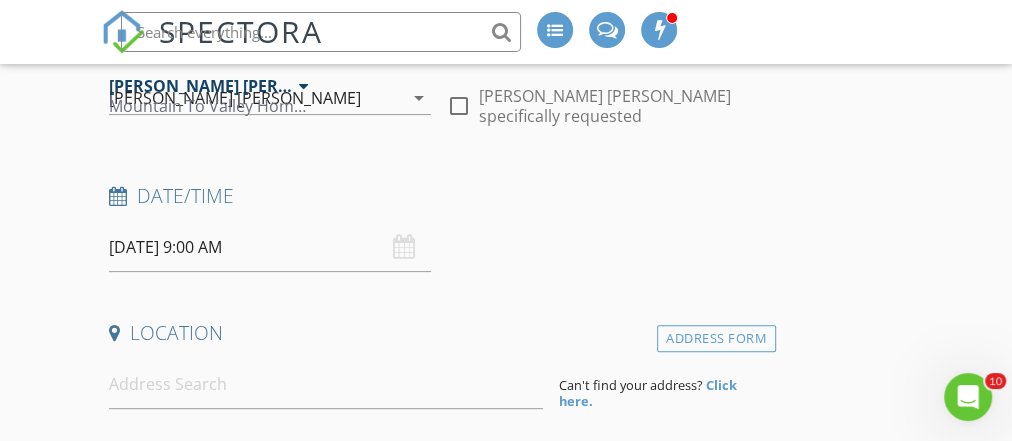 scroll, scrollTop: 285, scrollLeft: 0, axis: vertical 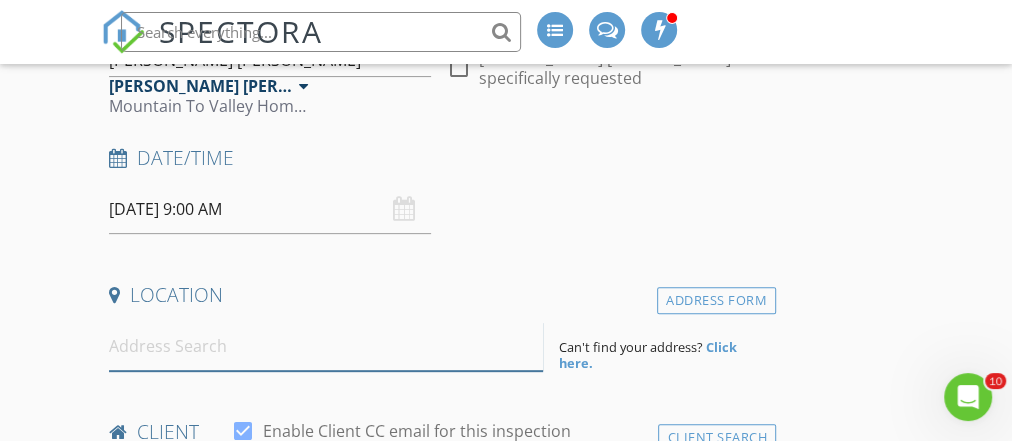 click at bounding box center (326, 346) 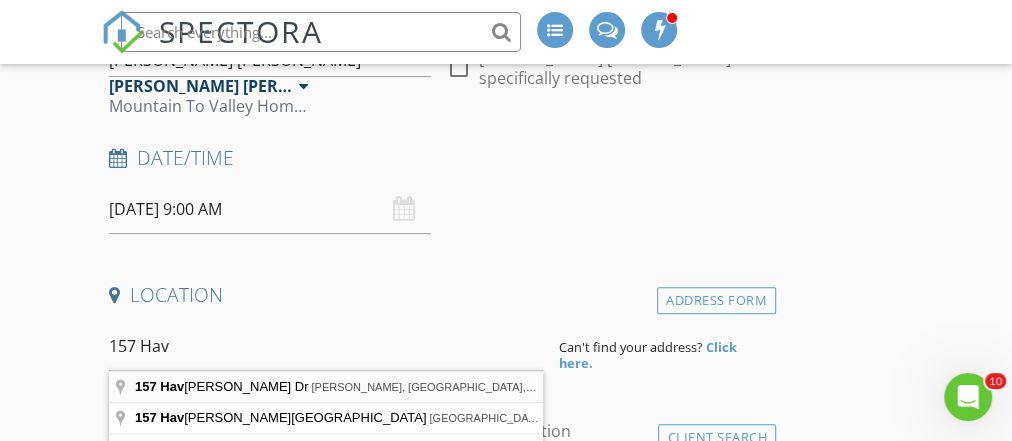 type on "157 Haverford Dr, Wilkes-Barre, PA, USA" 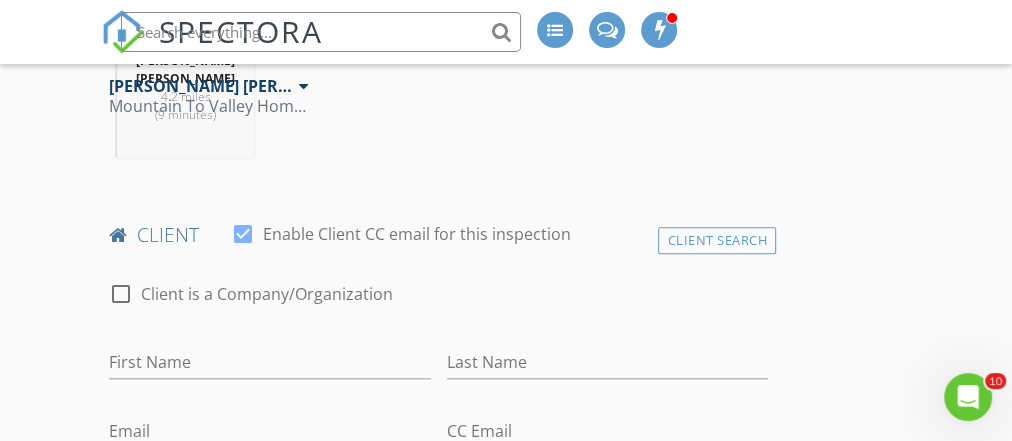 scroll, scrollTop: 954, scrollLeft: 0, axis: vertical 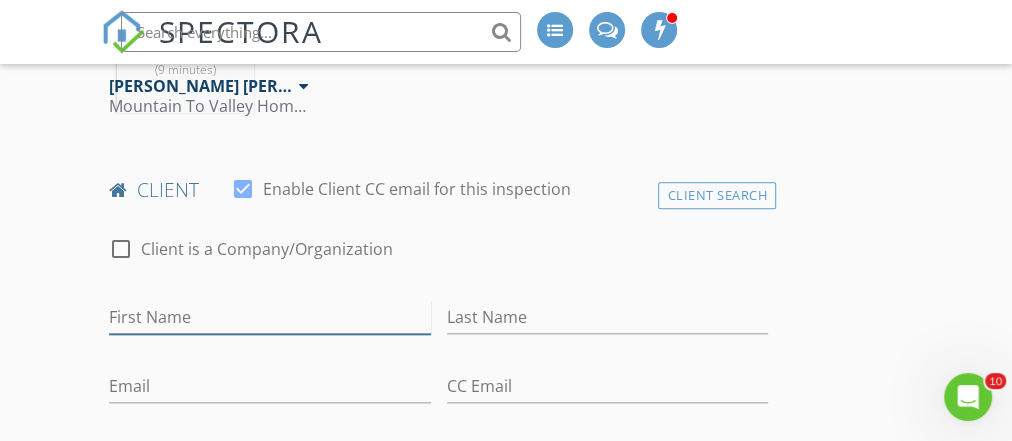 click on "First Name" at bounding box center [269, 317] 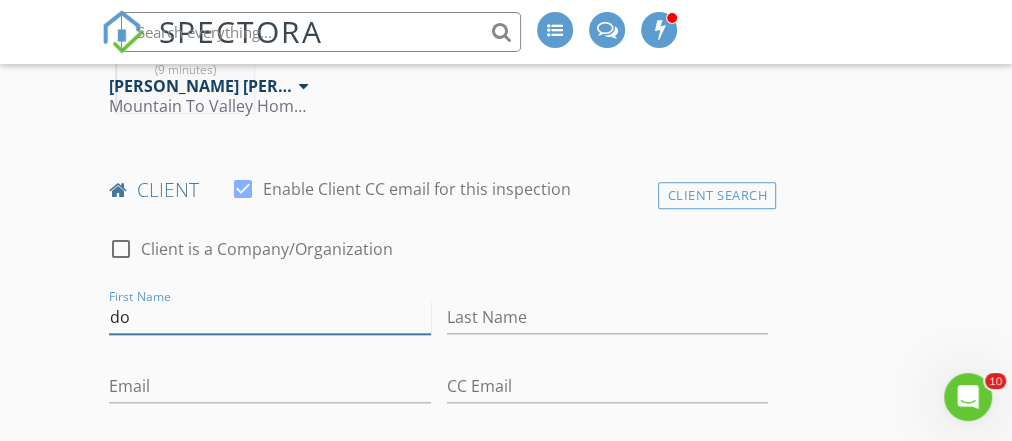 type on "d" 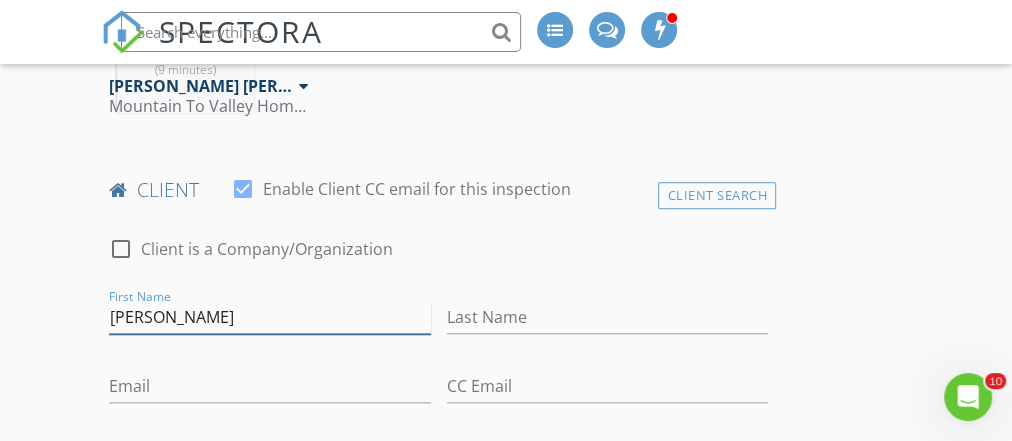 type on "[PERSON_NAME]" 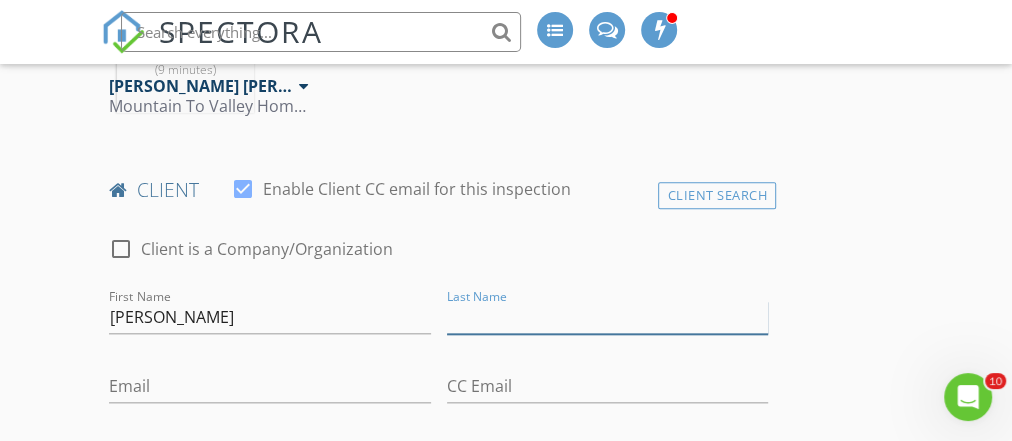 click on "Last Name" at bounding box center (607, 317) 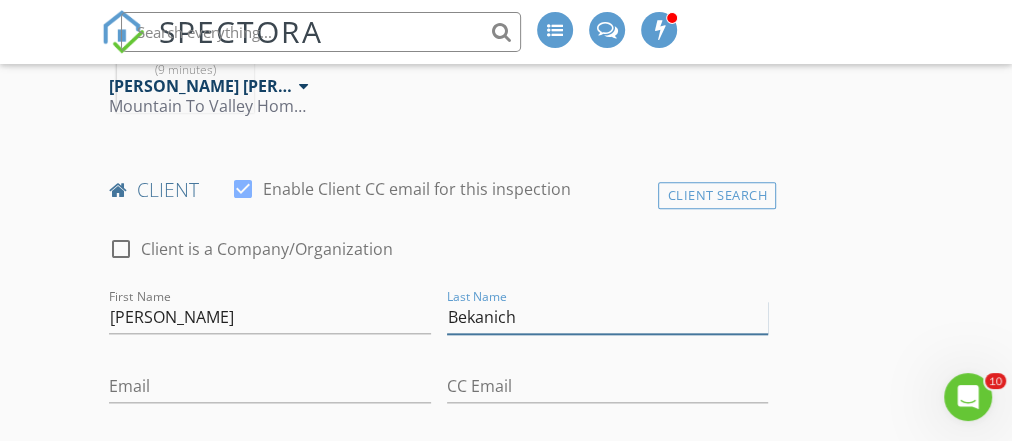 type on "Bekanich" 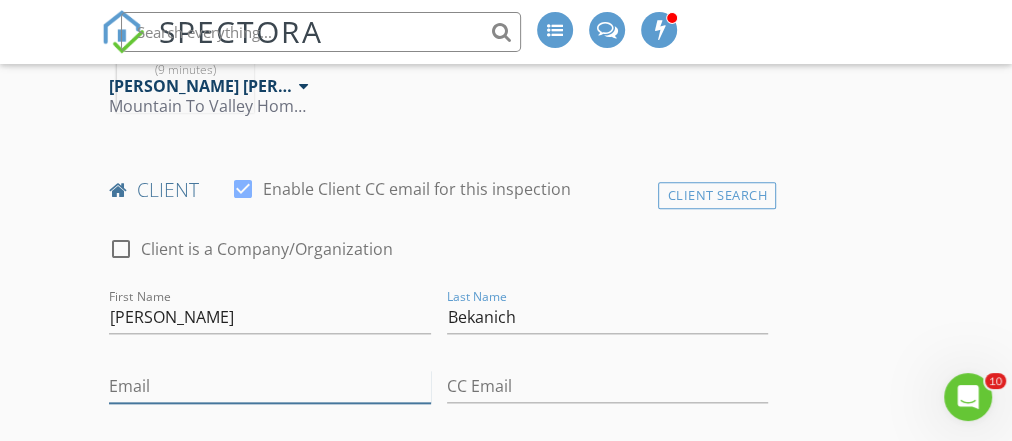 click on "Email" at bounding box center (269, 386) 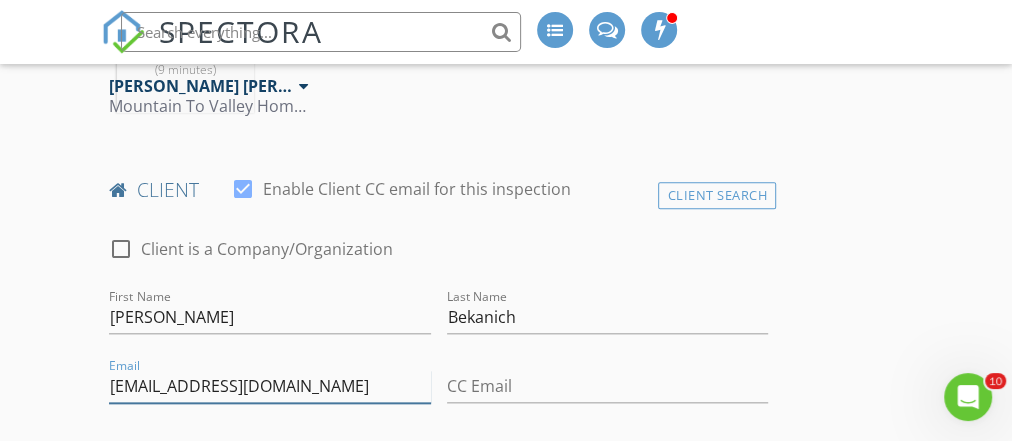 type on "[EMAIL_ADDRESS][DOMAIN_NAME]" 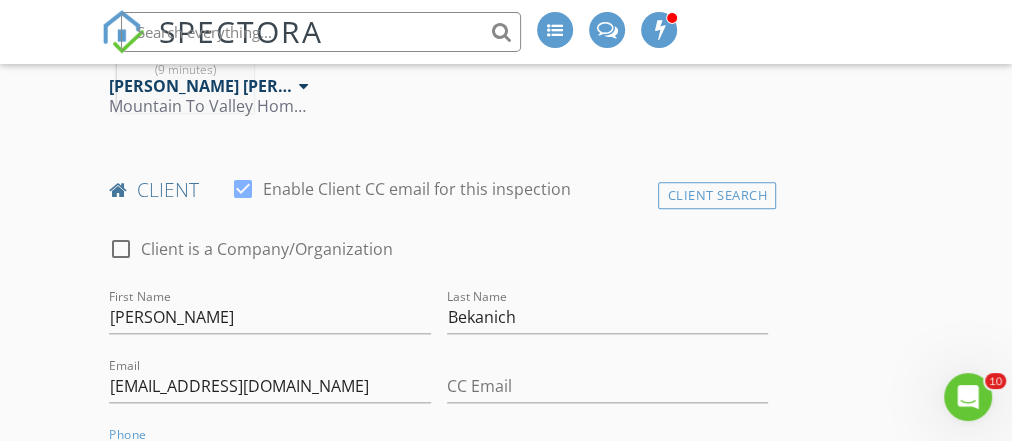 click on "Phone" at bounding box center (269, 455) 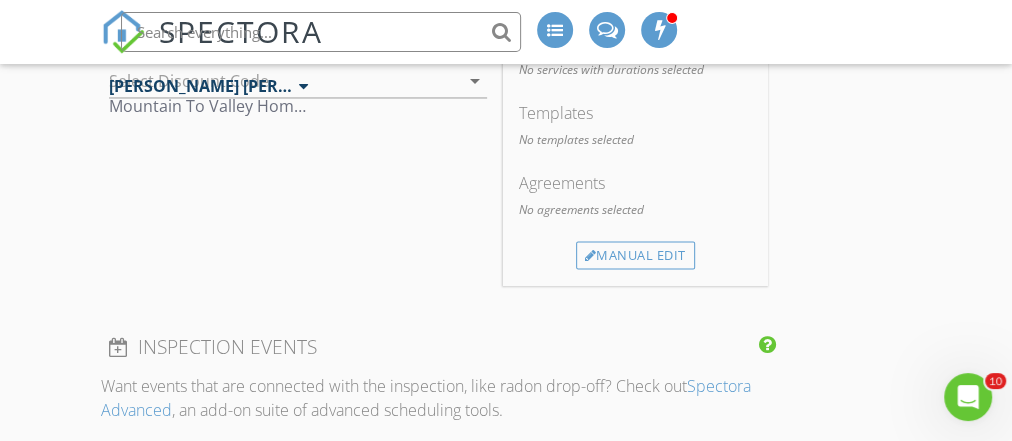 scroll, scrollTop: 1671, scrollLeft: 0, axis: vertical 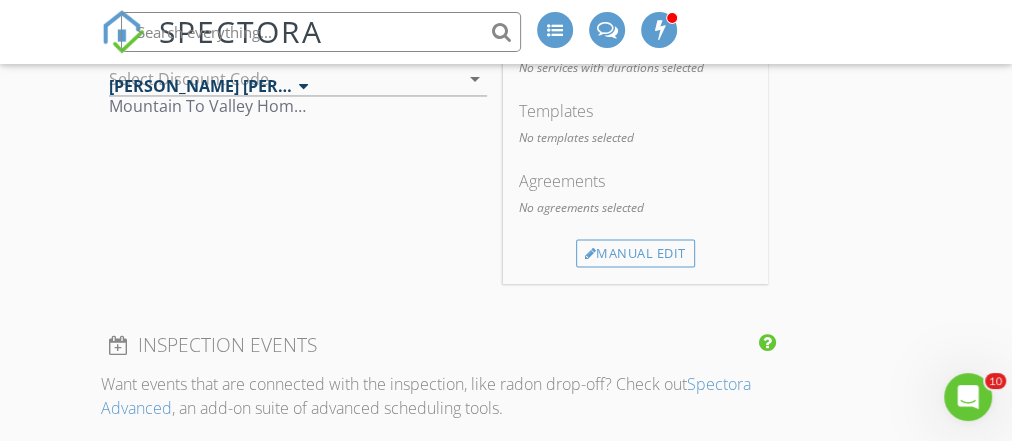 type on "570-709-4470" 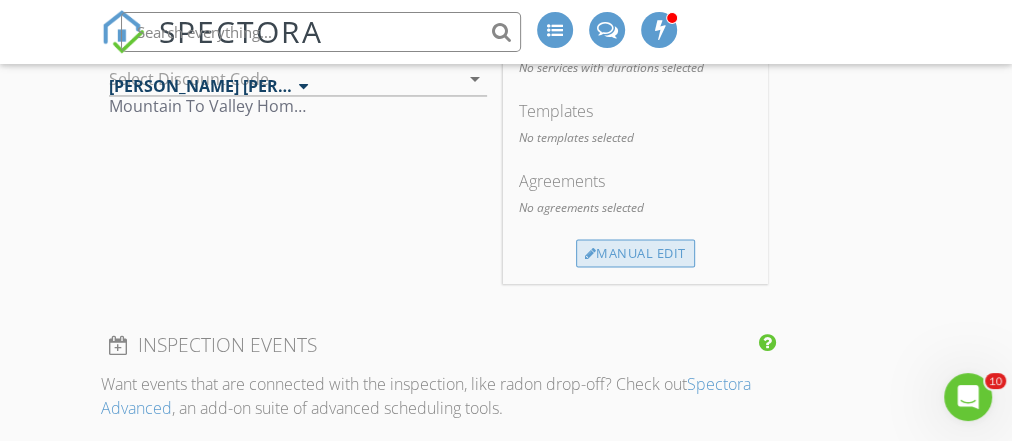 click on "Manual Edit" at bounding box center [635, 253] 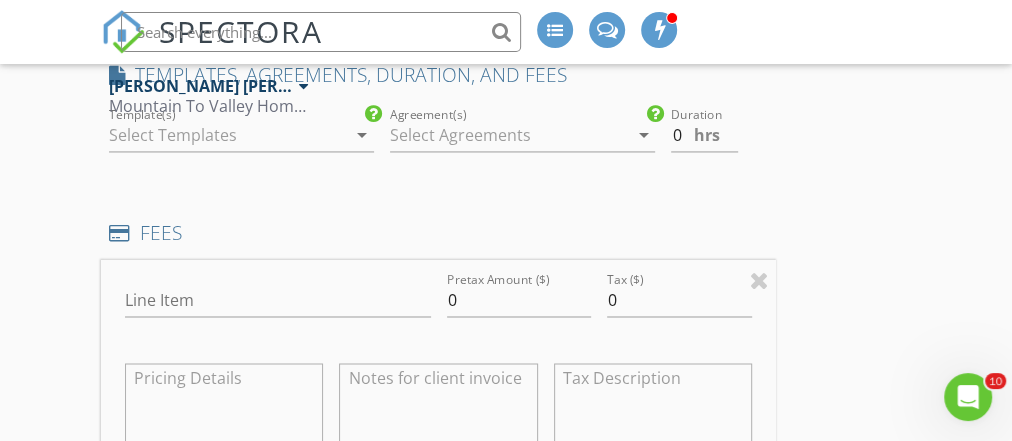 scroll, scrollTop: 1463, scrollLeft: 0, axis: vertical 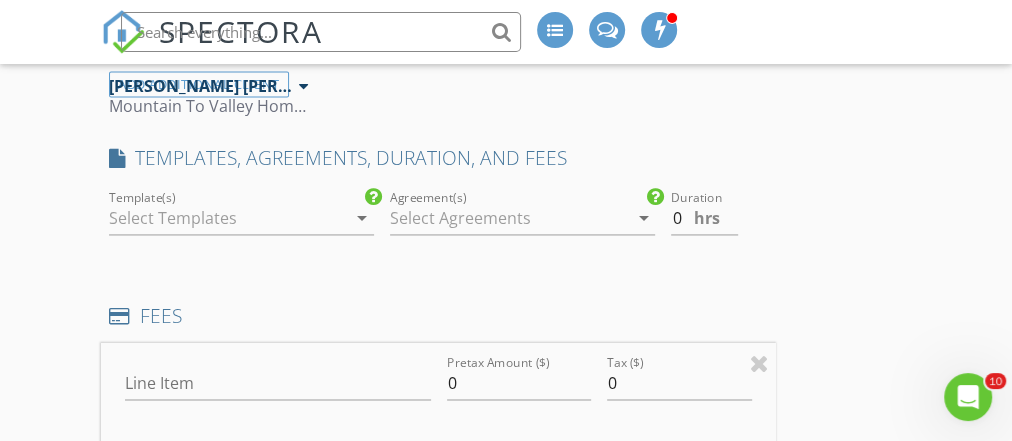 click on "arrow_drop_down" at bounding box center [362, 218] 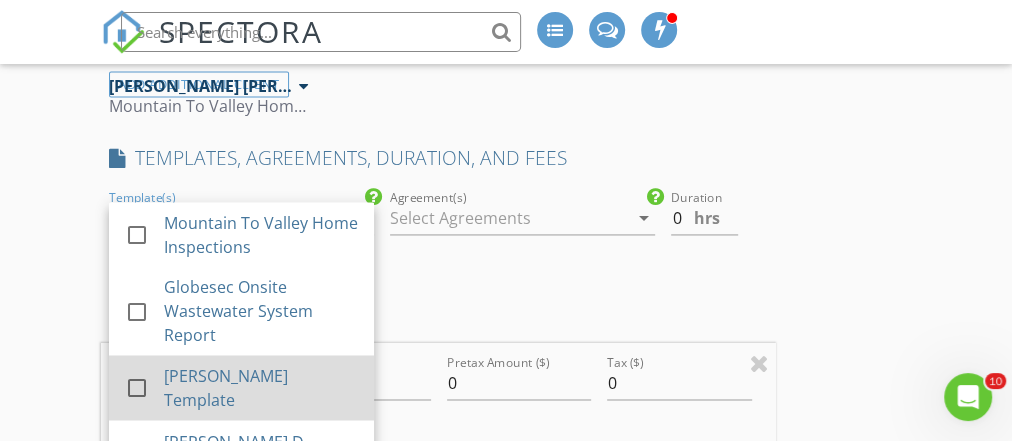 click at bounding box center [137, 388] 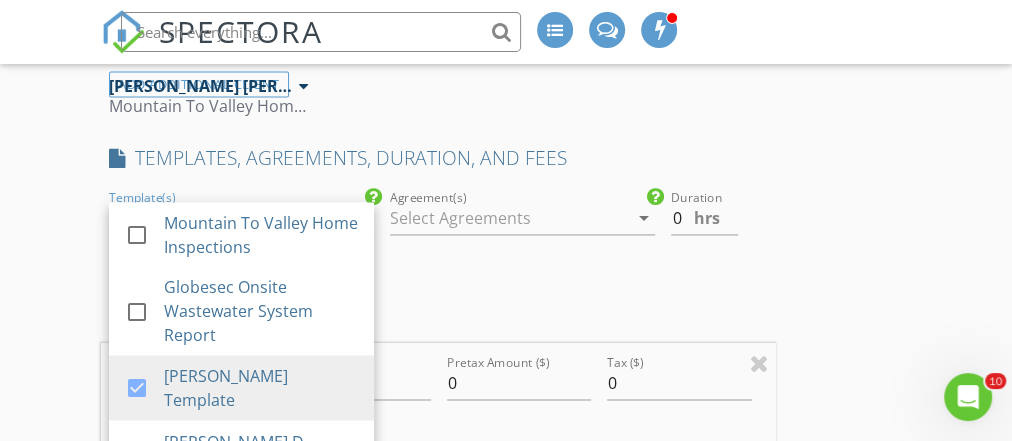 click at bounding box center [508, 218] 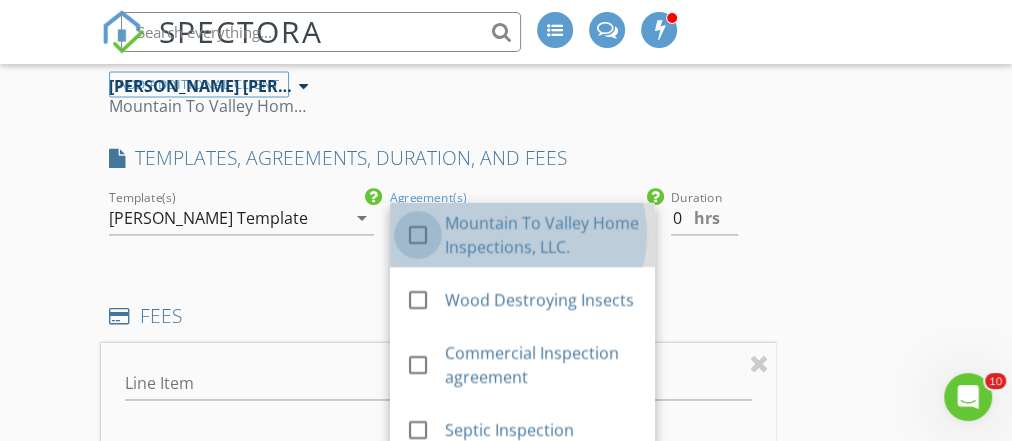 click at bounding box center (418, 235) 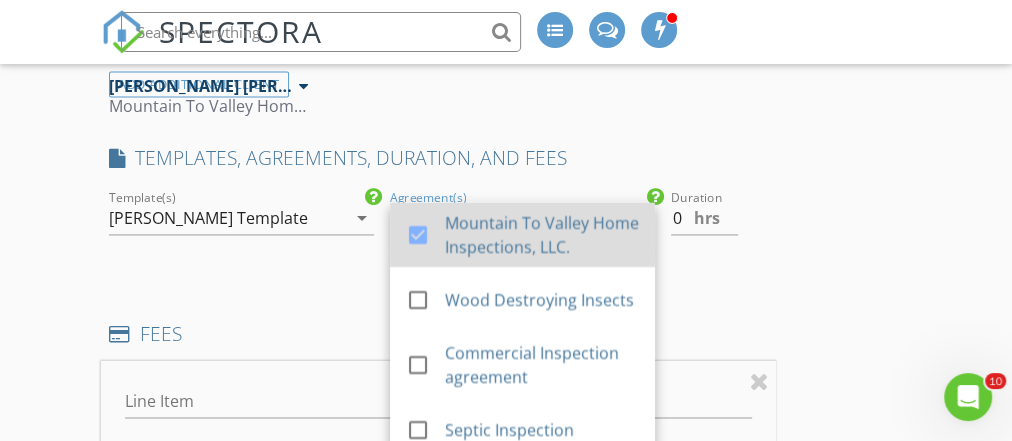 click at bounding box center [418, 235] 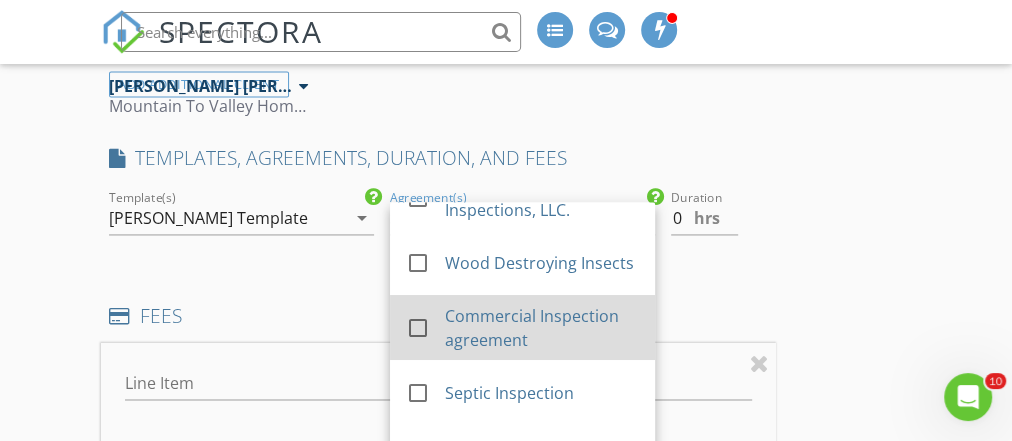 scroll, scrollTop: 0, scrollLeft: 0, axis: both 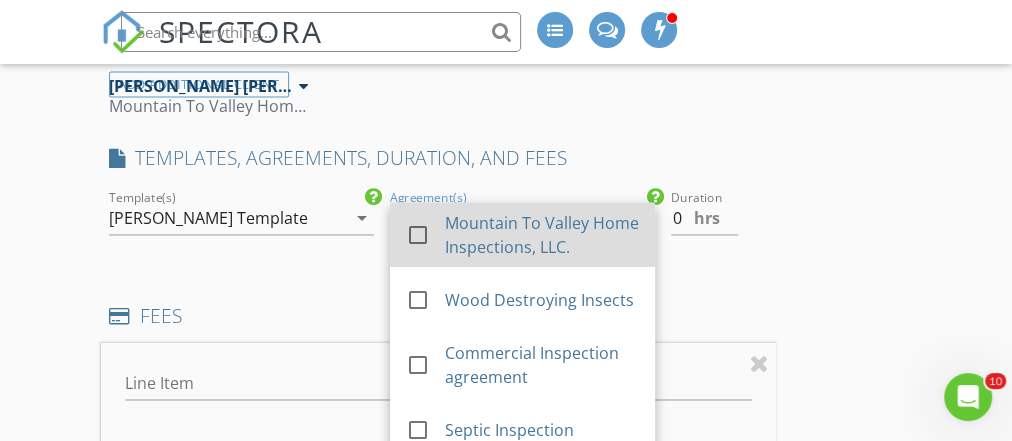 click at bounding box center [418, 235] 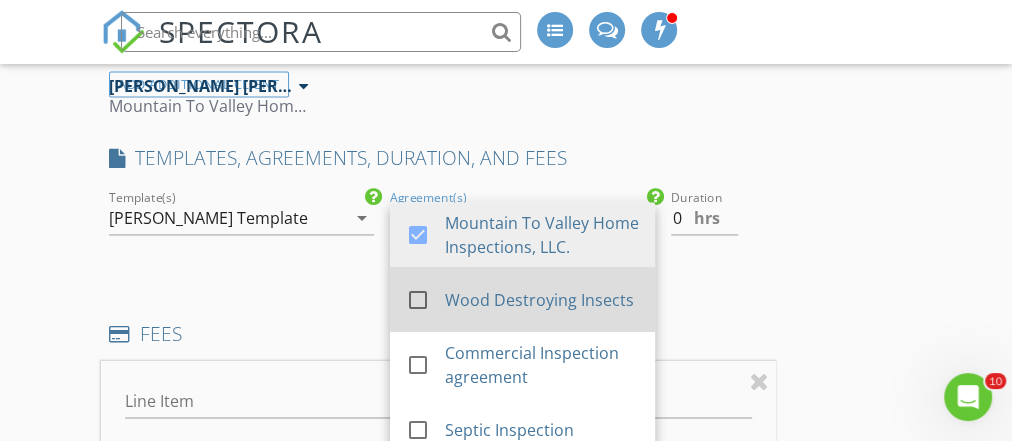 click at bounding box center [418, 300] 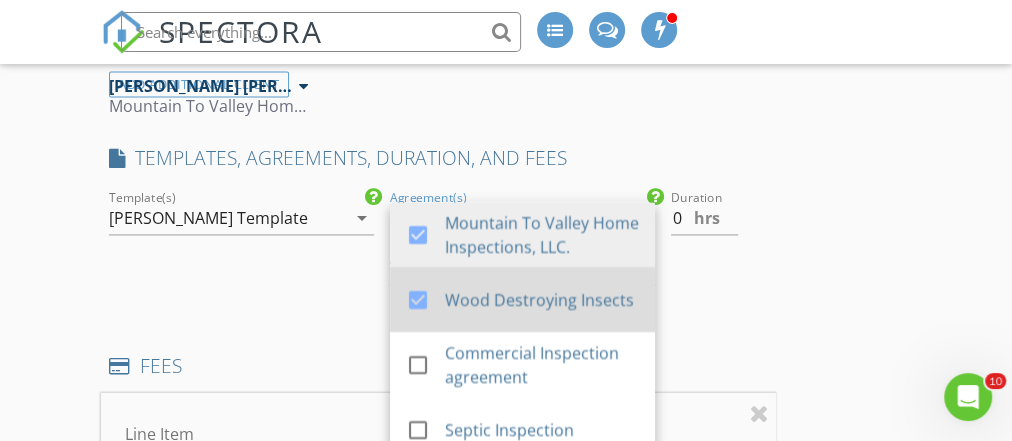 scroll, scrollTop: 54, scrollLeft: 0, axis: vertical 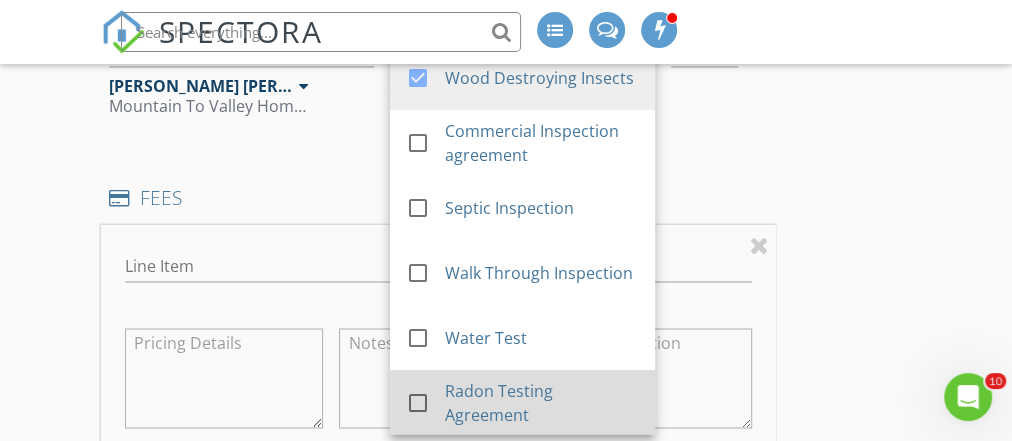 click at bounding box center (418, 403) 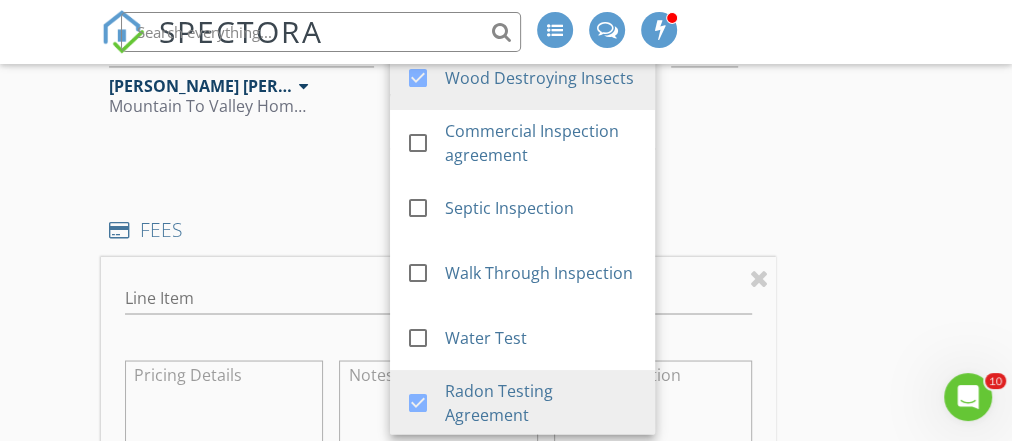 click on "INSPECTOR(S)
check_box_outline_blank   Justin Weber     check_box   Mike Bonita   PRIMARY   Mike Bonita arrow_drop_down   check_box_outline_blank Mike Bonita specifically requested
Date/Time
07/16/2025 9:00 AM
Location
Address Search       Address 157 Haverford Dr   Unit   City Wilkes-Barre   State PA   Zip 18702   County Luzerne     Square Feet   Year Built   Foundation arrow_drop_down     Mike Bonita     4.2 miles     (9 minutes)
client
check_box Enable Client CC email for this inspection   Client Search     check_box_outline_blank Client is a Company/Organization     First Name Dominique Marie   Last Name Bekanich   Email dombekanich@gmail.com   CC Email   Phone 570-709-4470           Notes
ADD ADDITIONAL client
SERVICES
arrow_drop_down     Select Discount Code    Charges" at bounding box center (438, 433) 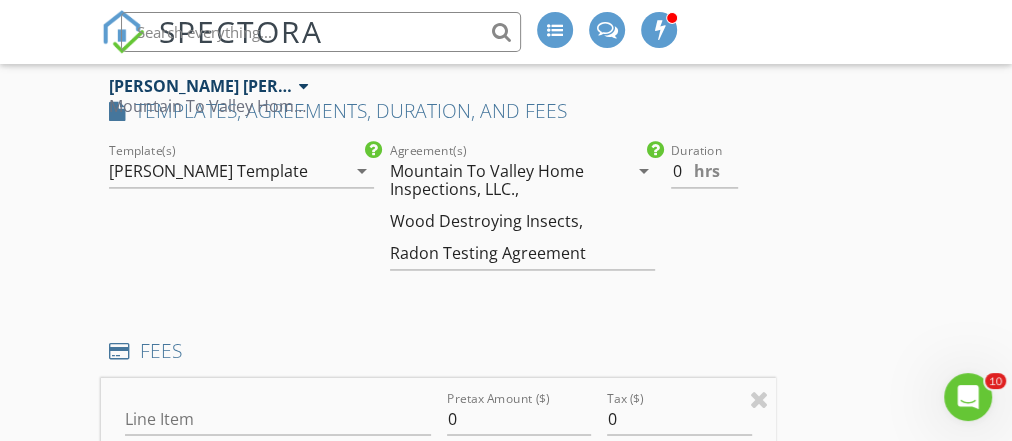 scroll, scrollTop: 1503, scrollLeft: 0, axis: vertical 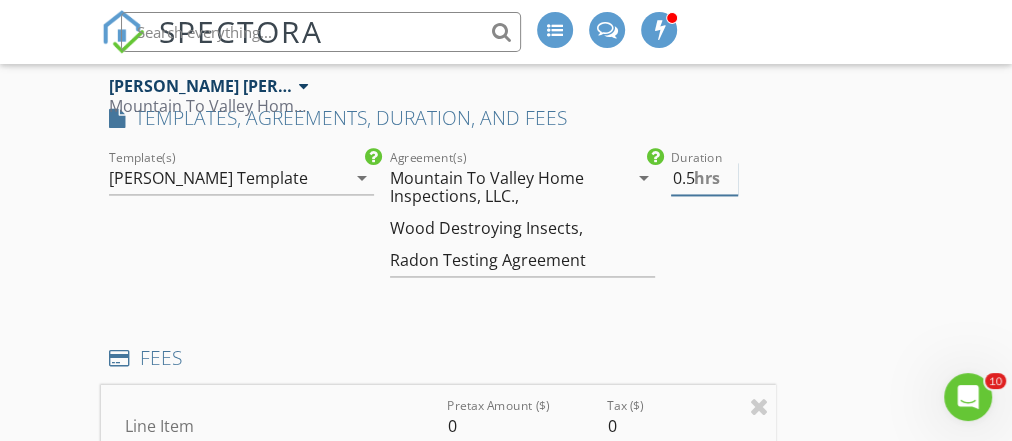 click on "0.5" at bounding box center (704, 178) 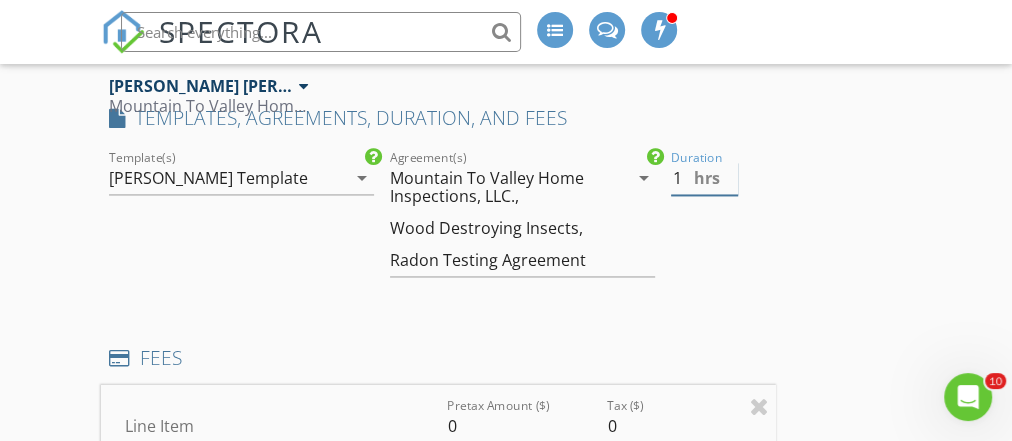 click on "1" at bounding box center [704, 178] 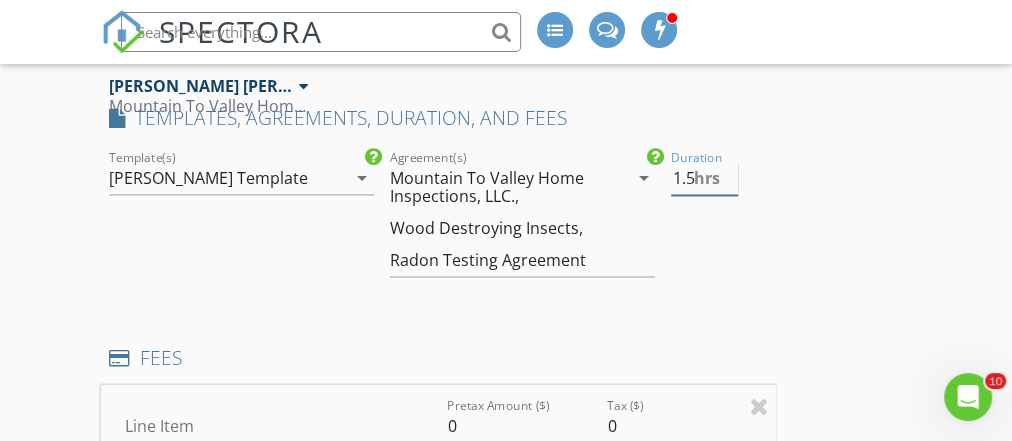 click on "1.5" at bounding box center [704, 178] 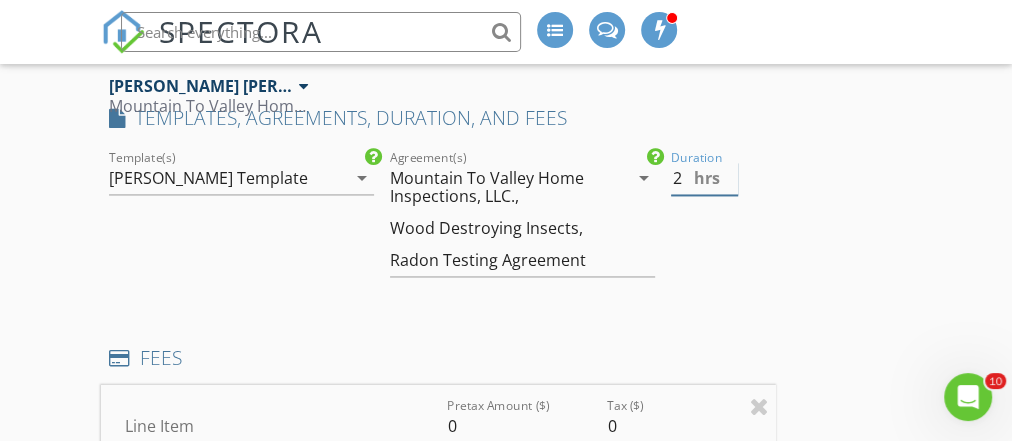 type on "2" 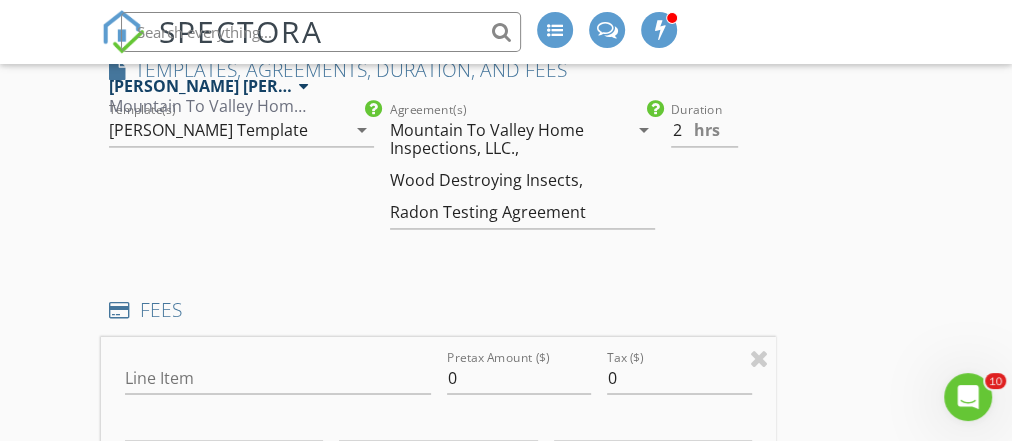 click on "Line Item" at bounding box center (277, 381) 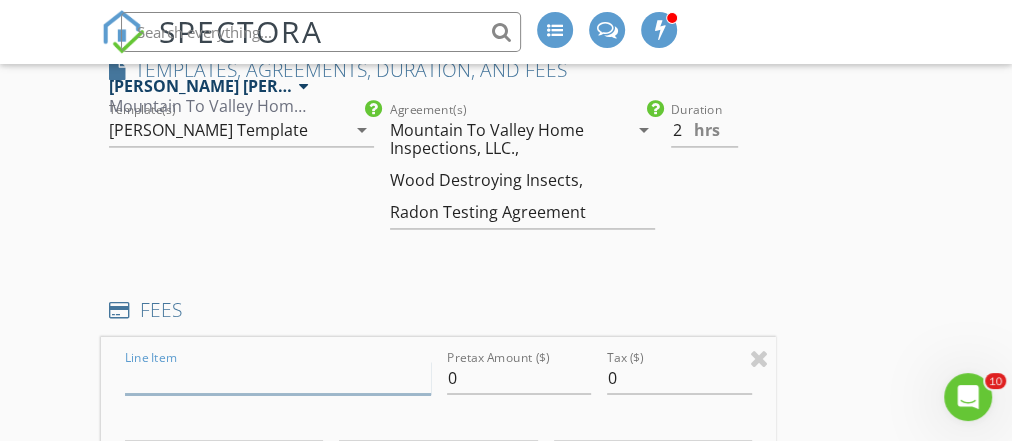 click on "Line Item" at bounding box center (277, 377) 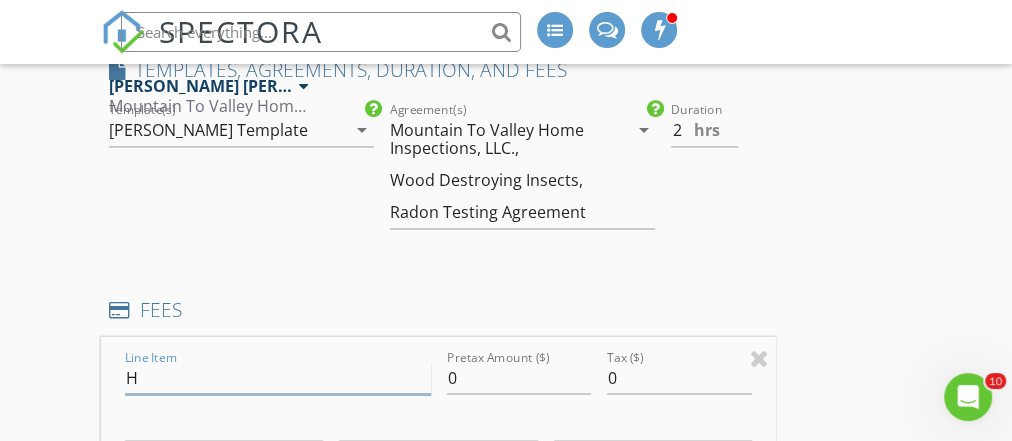 click on "H" at bounding box center [277, 377] 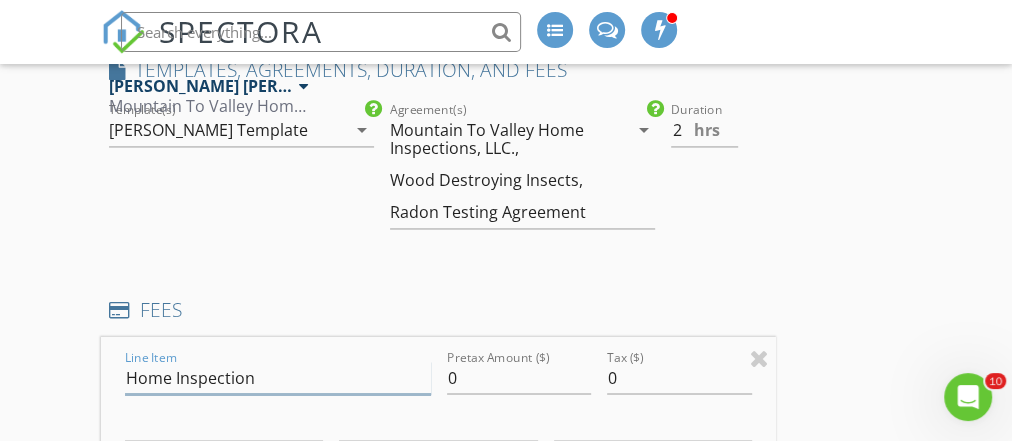 type on "Home Inspection" 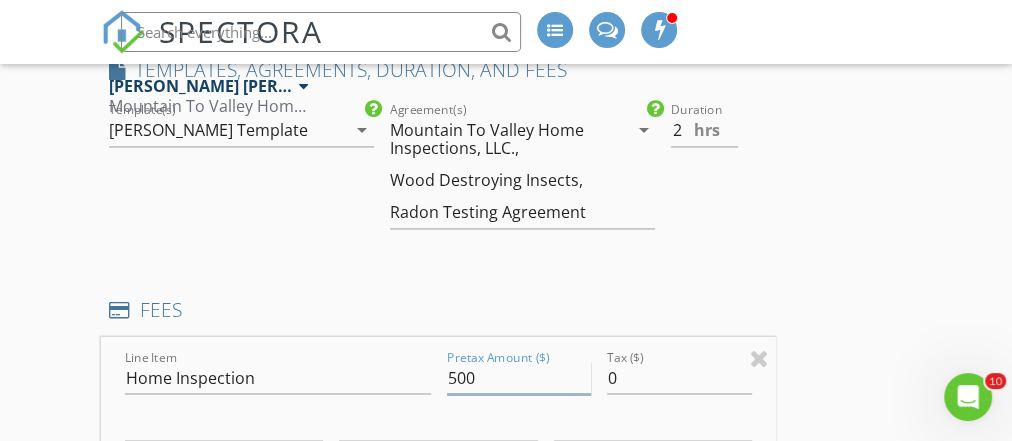 type on "500" 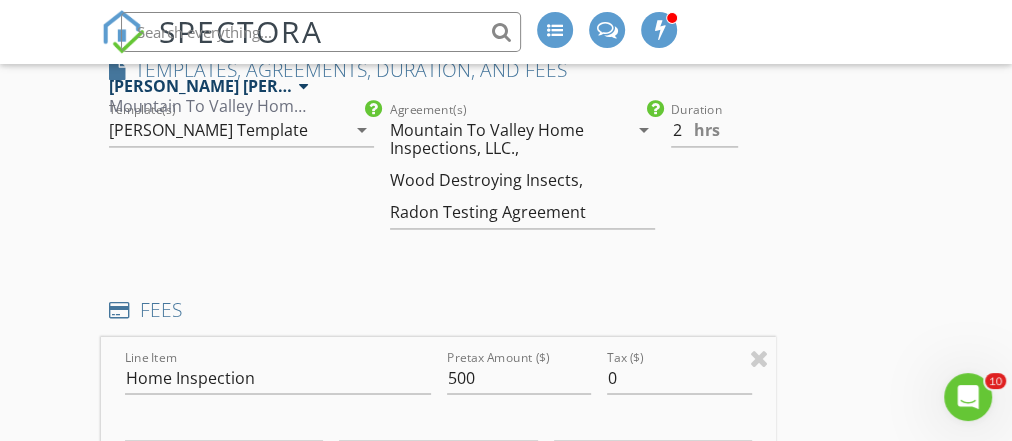 click at bounding box center (224, 494) 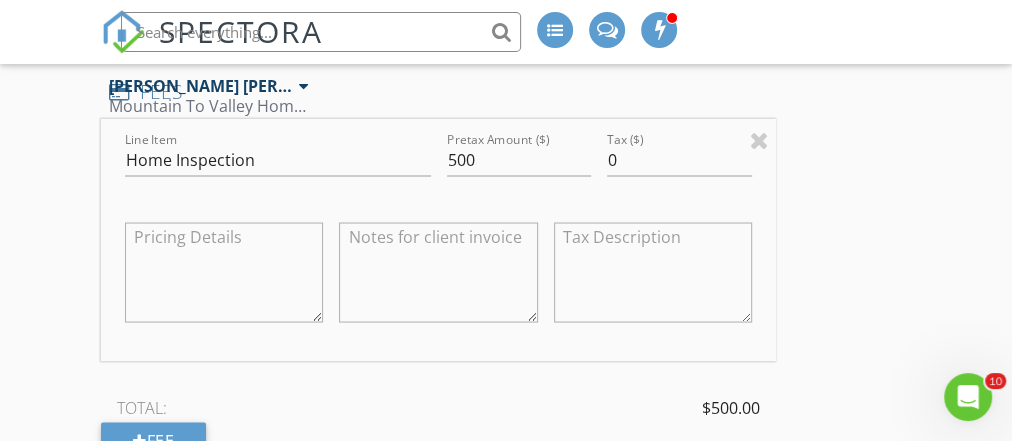 scroll, scrollTop: 1805, scrollLeft: 0, axis: vertical 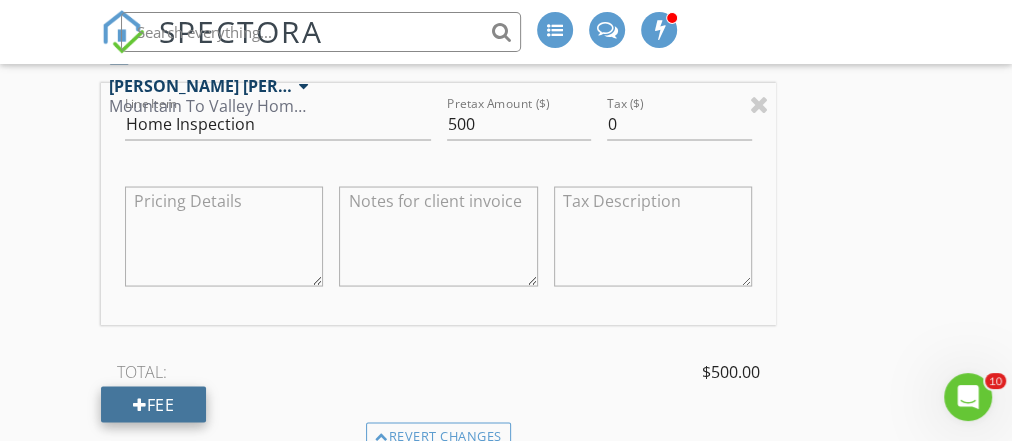 click on "Fee" at bounding box center (153, 404) 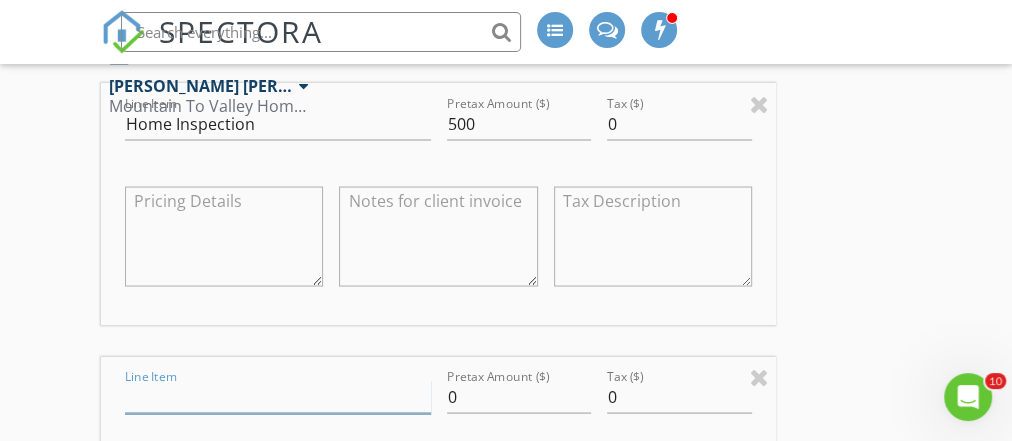 click on "Line Item" at bounding box center (277, 396) 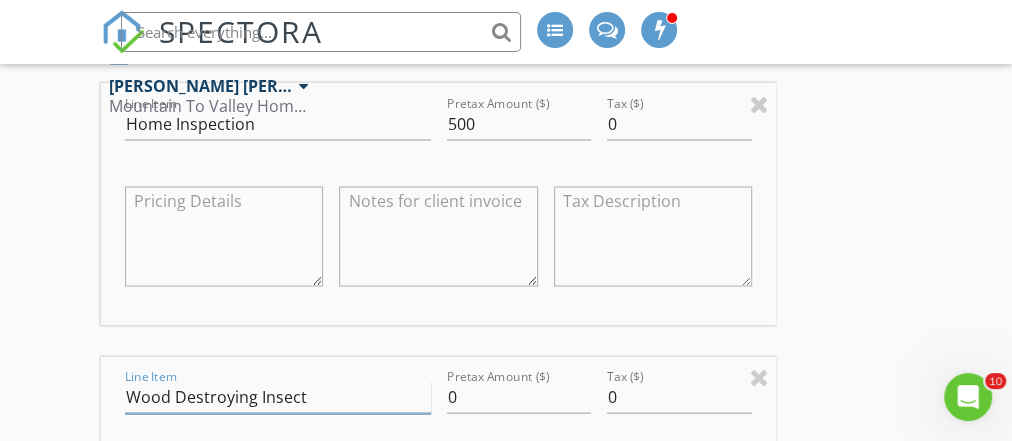 type on "Wood Destroying Insect" 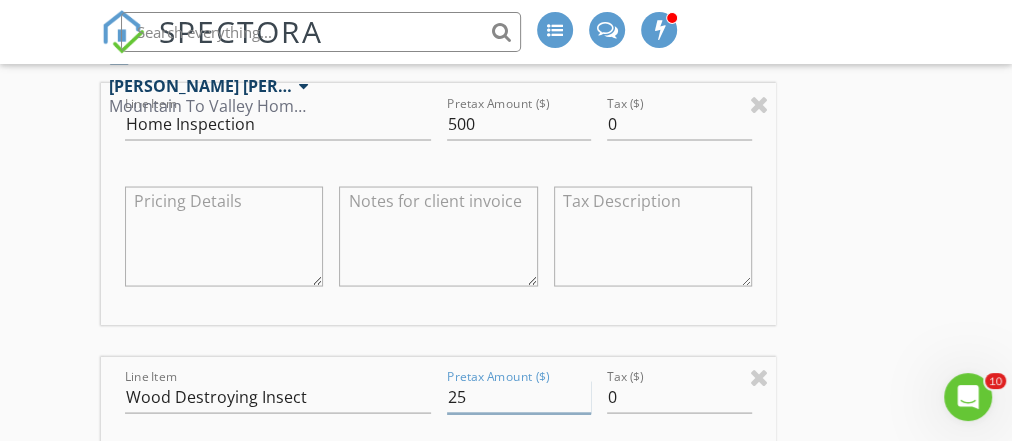 type on "25" 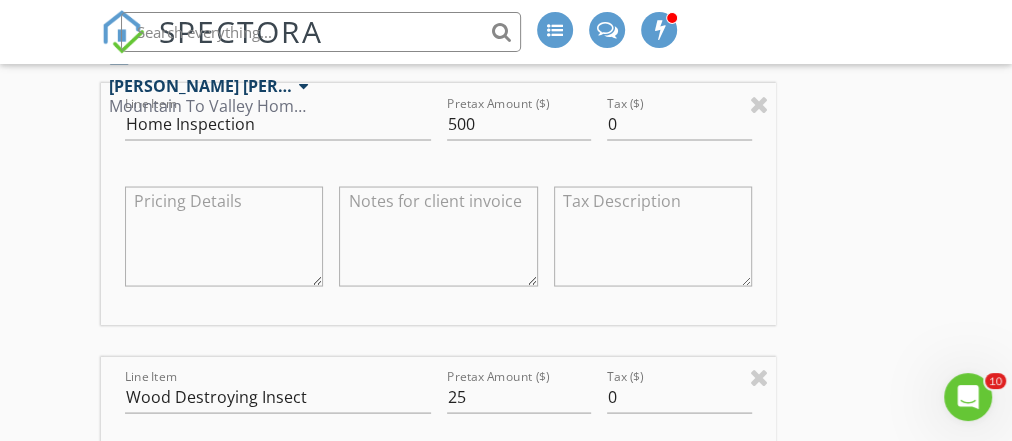 click at bounding box center [277, 427] 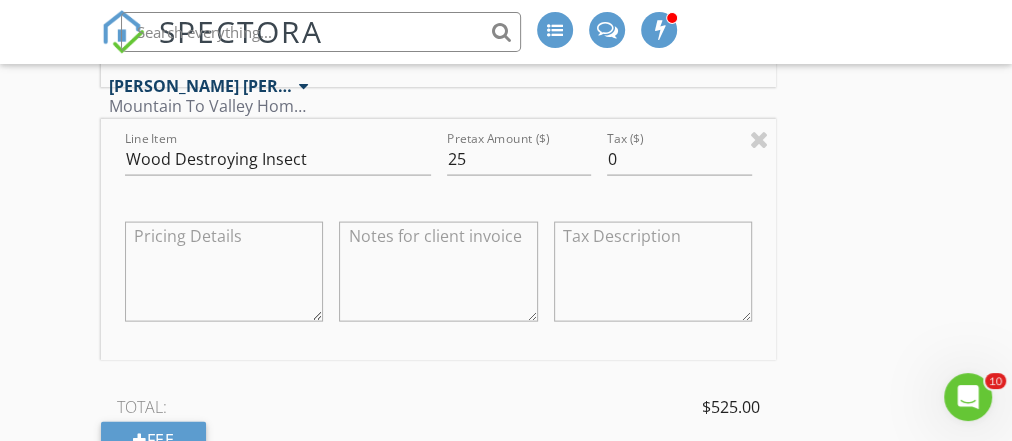 scroll, scrollTop: 2043, scrollLeft: 0, axis: vertical 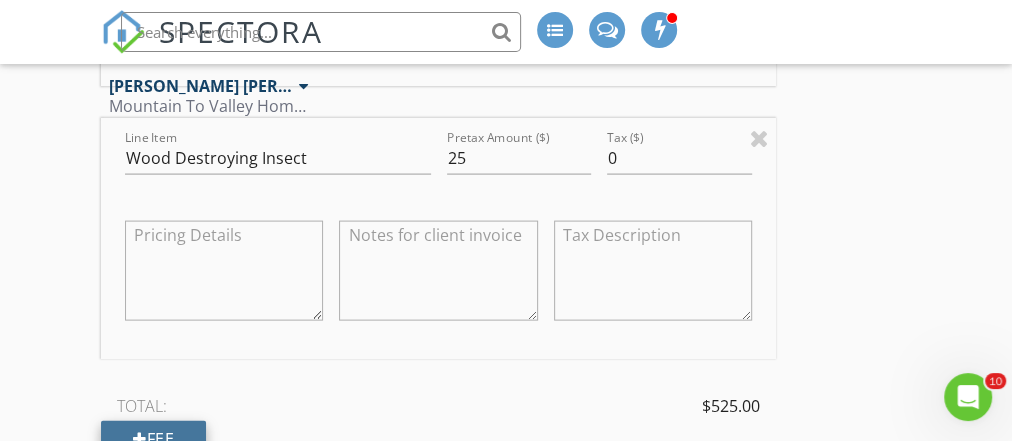 click on "Fee" at bounding box center (153, 439) 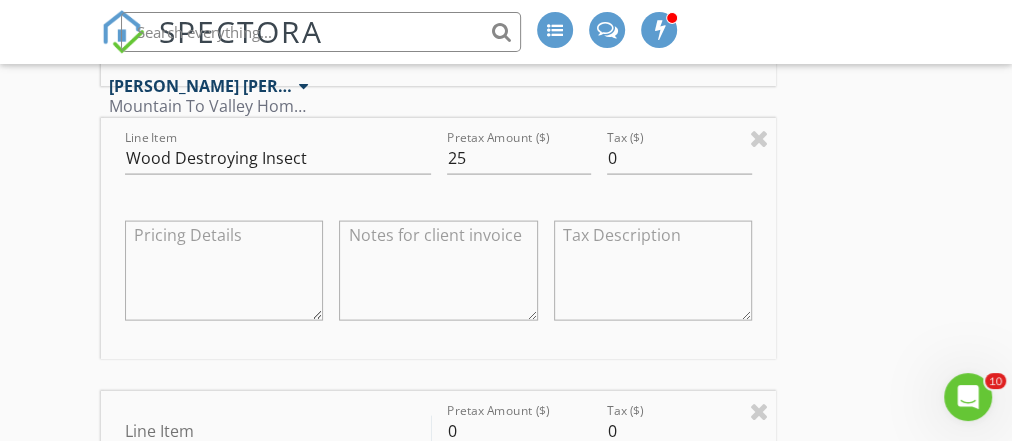 click on "Line Item" at bounding box center (277, 431) 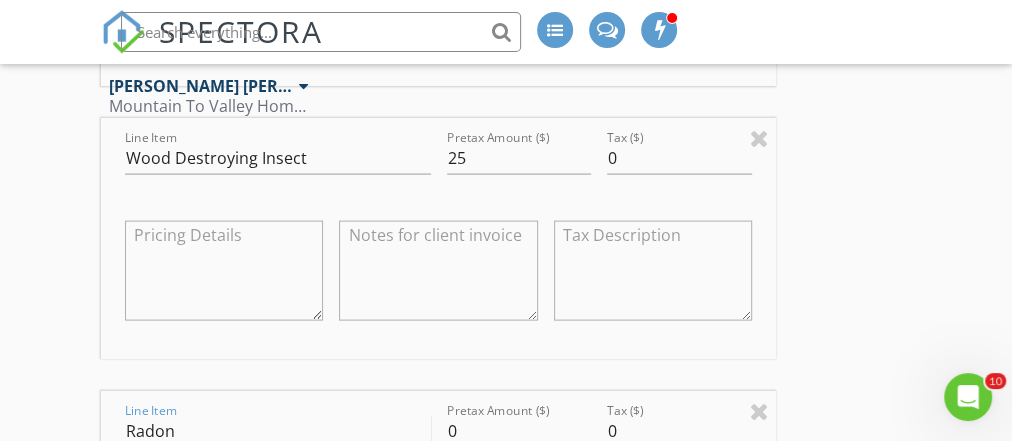 type on "Radon" 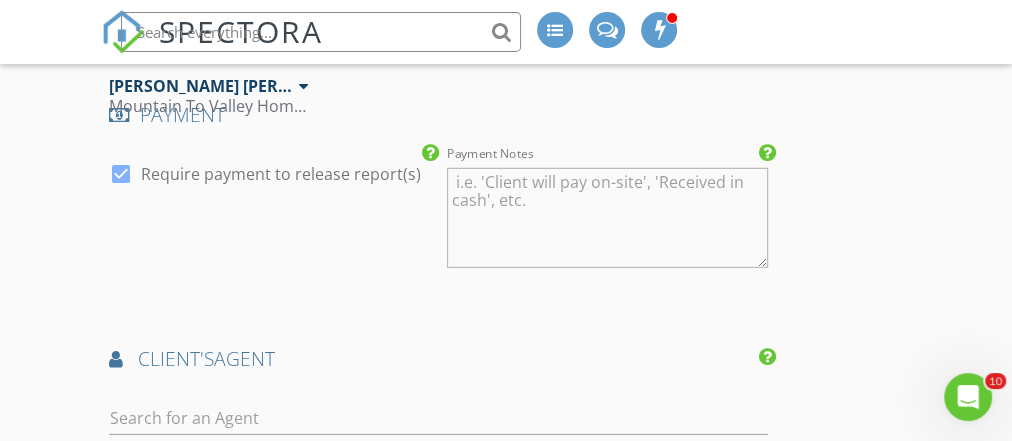 scroll, scrollTop: 2927, scrollLeft: 0, axis: vertical 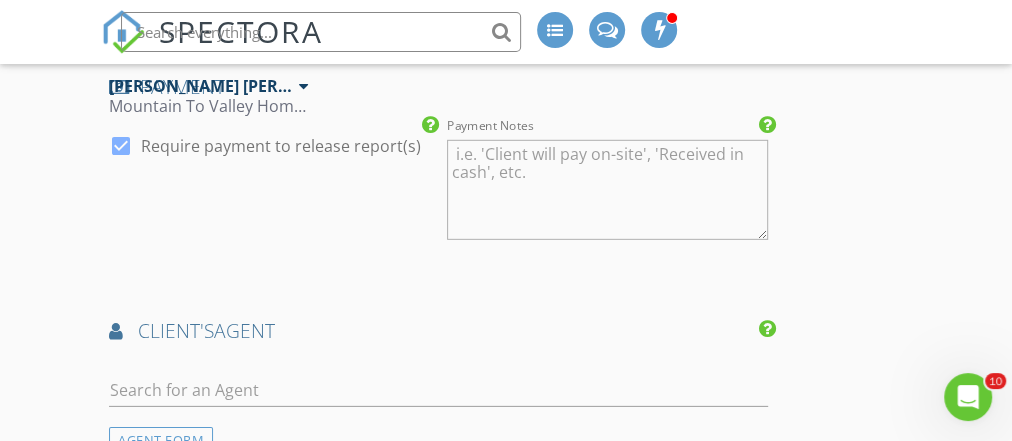 type on "125.00" 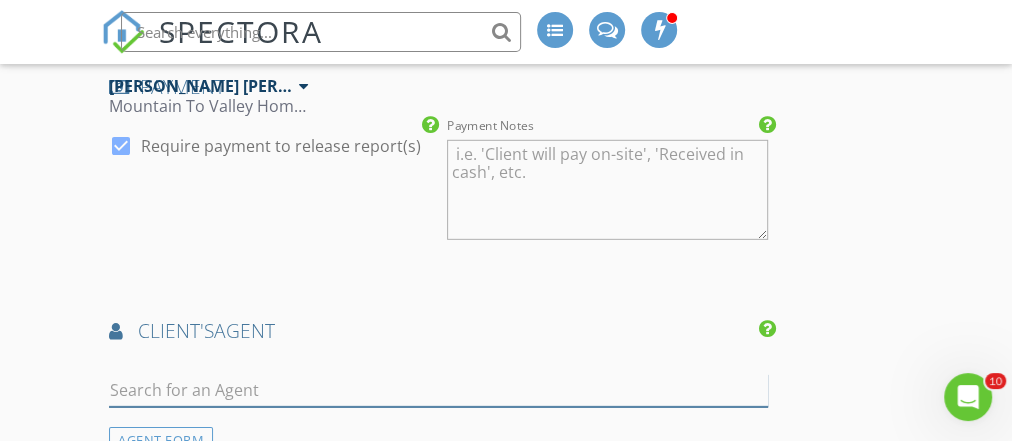 click at bounding box center (438, 390) 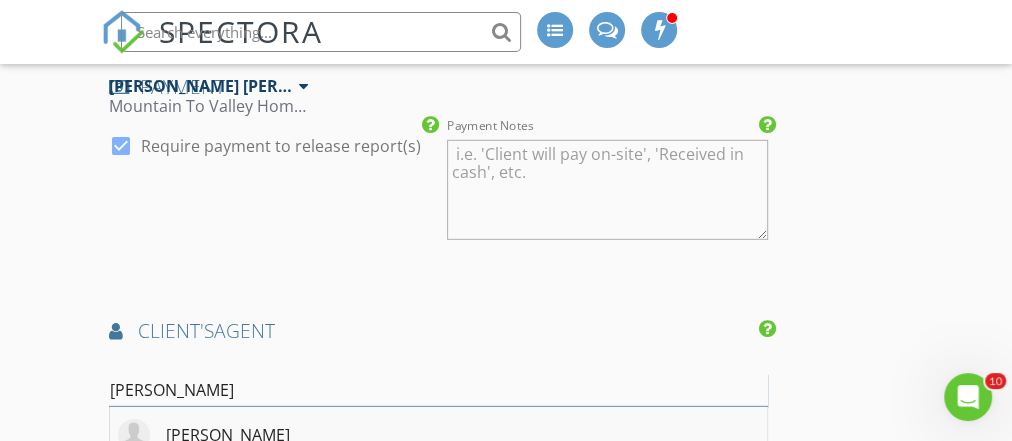 type on "[PERSON_NAME]" 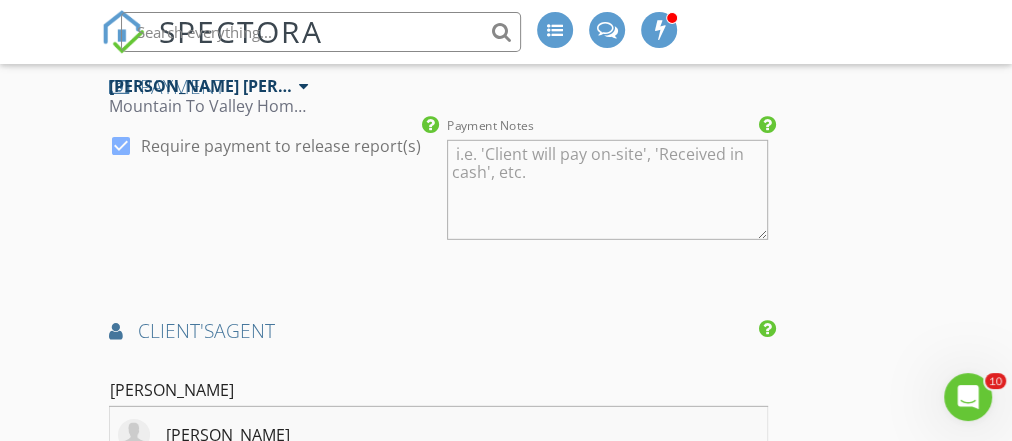 click on "[PERSON_NAME]" at bounding box center [228, 435] 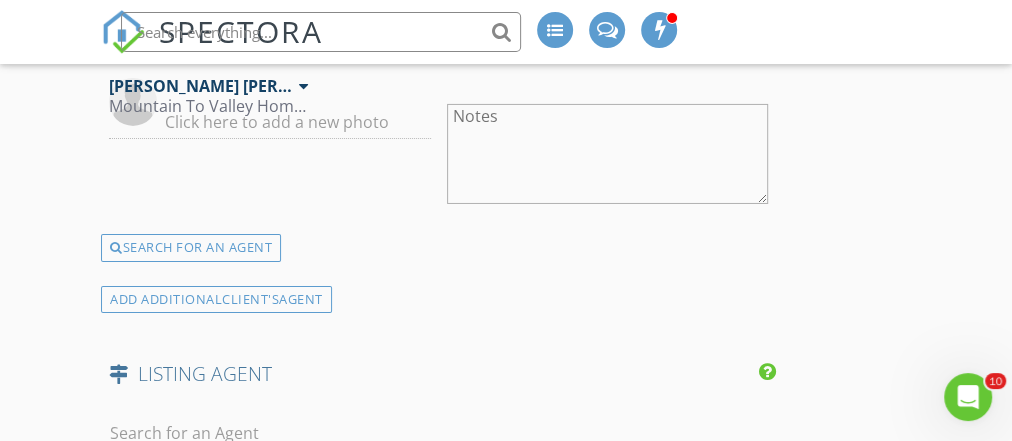 scroll, scrollTop: 3481, scrollLeft: 0, axis: vertical 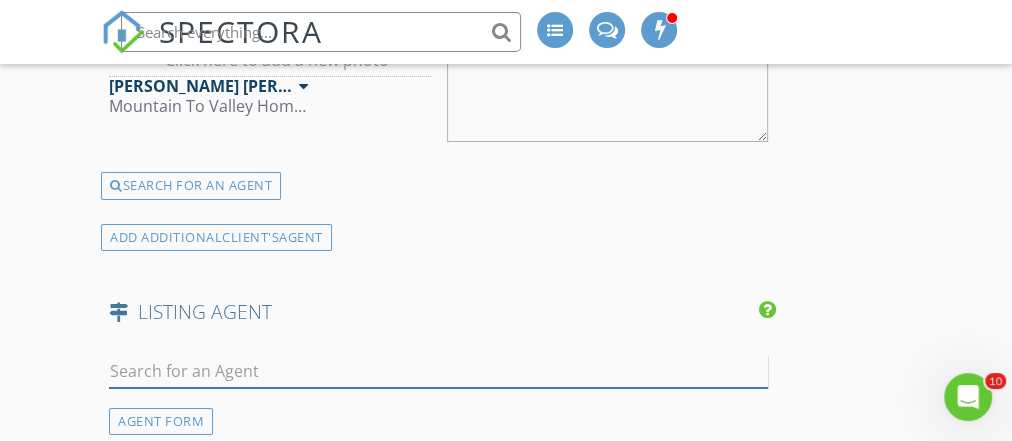 click at bounding box center [438, 371] 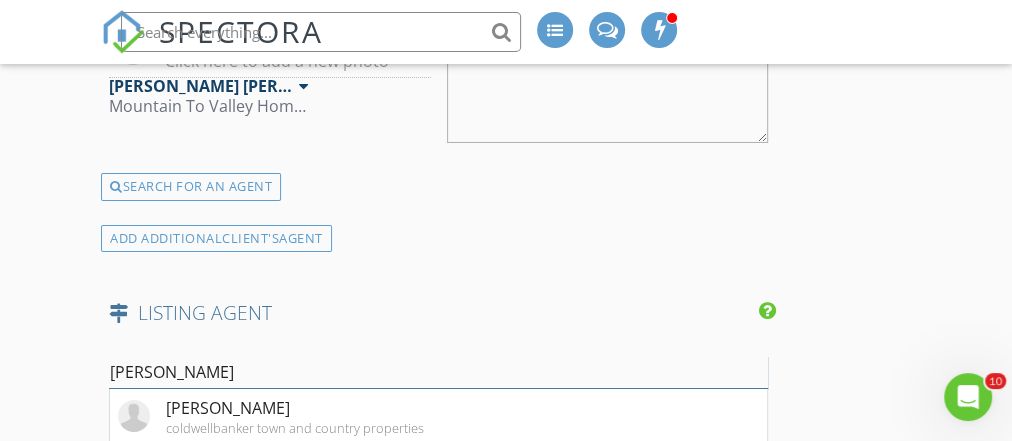 scroll, scrollTop: 3481, scrollLeft: 0, axis: vertical 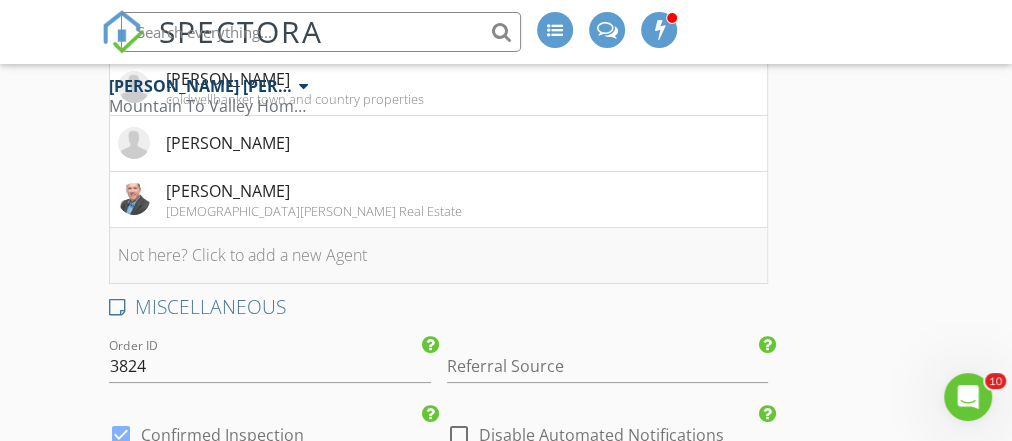 type on "thomas" 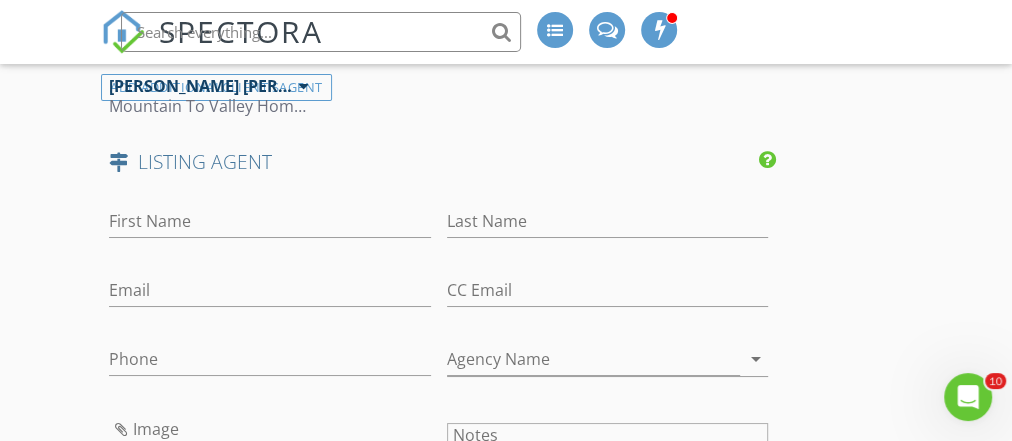 scroll, scrollTop: 3538, scrollLeft: 0, axis: vertical 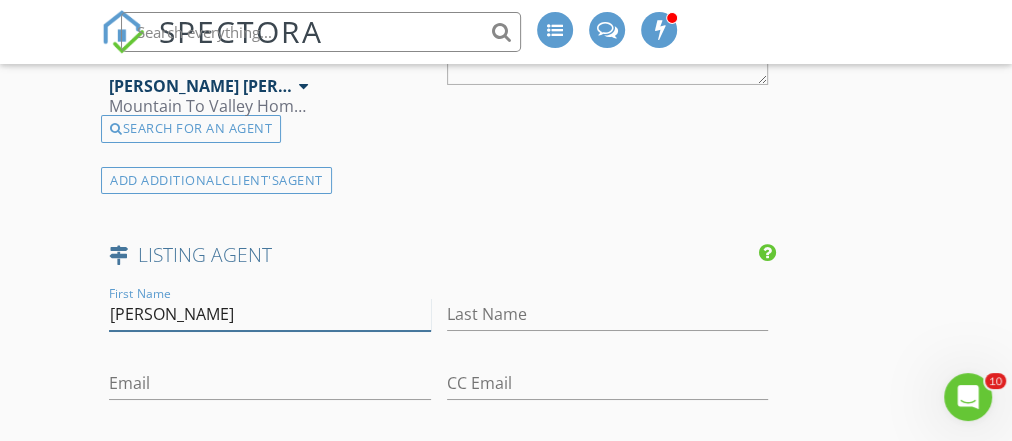 type on "Thomas" 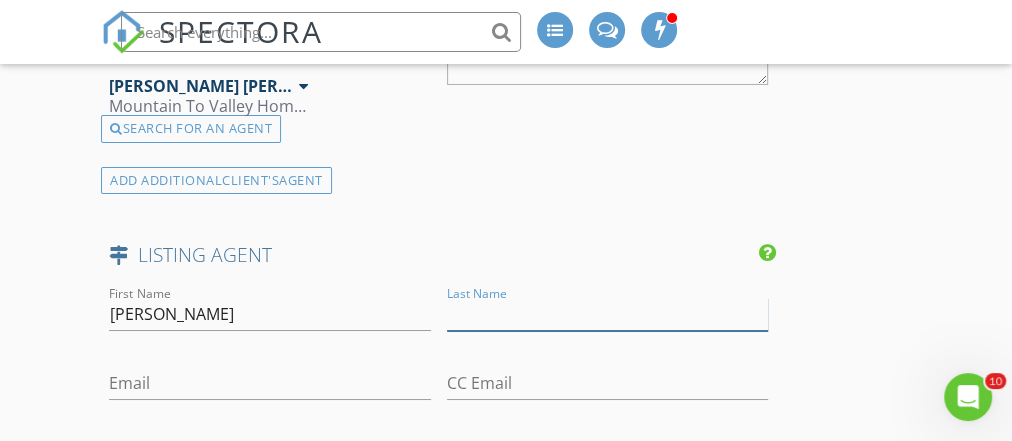 type on "A" 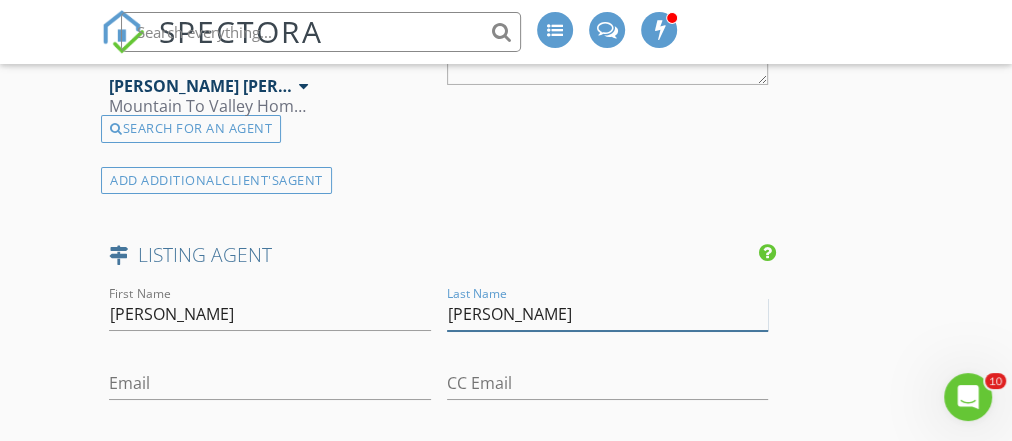 type on "Zapotocky" 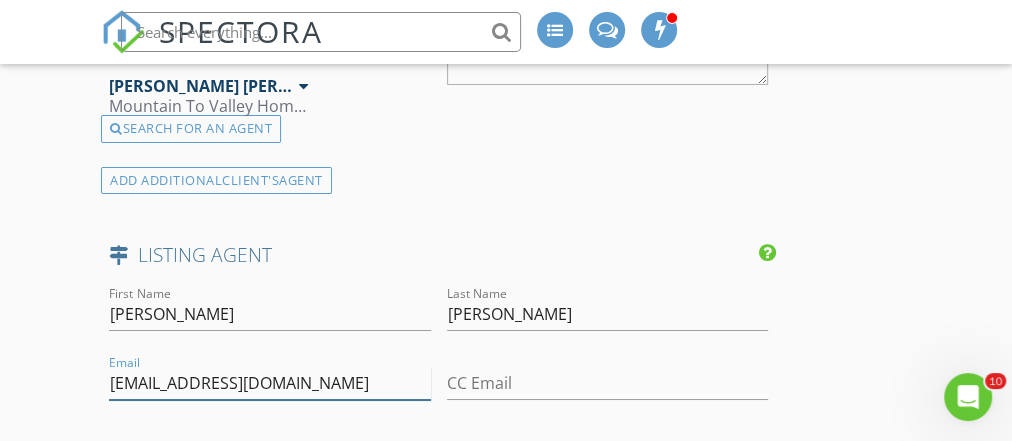type on "[EMAIL_ADDRESS][DOMAIN_NAME]" 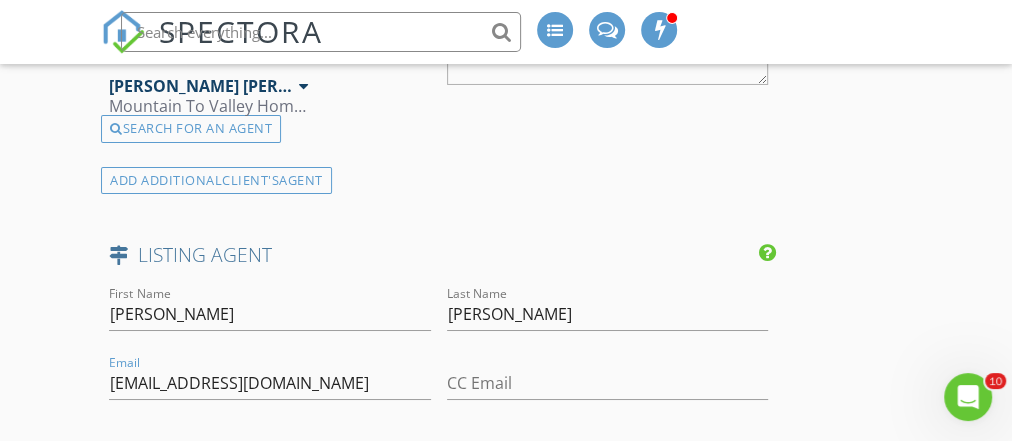 click on "Phone" at bounding box center [269, 456] 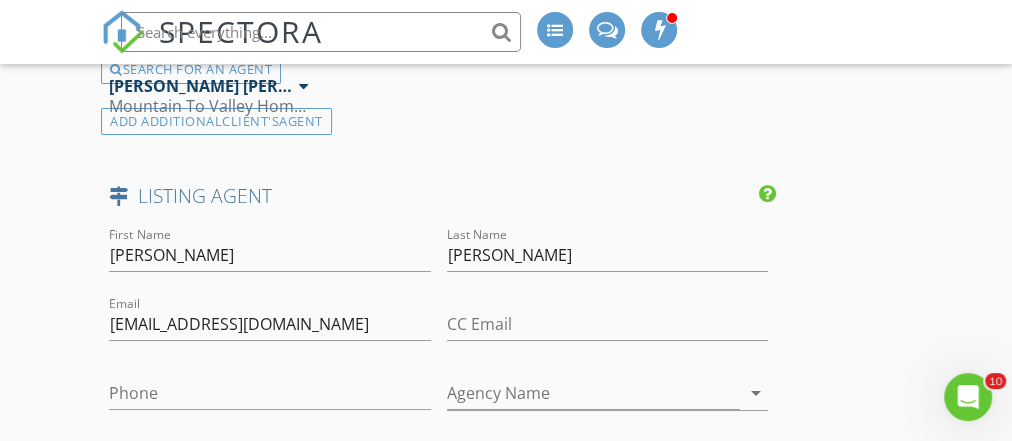 scroll, scrollTop: 3599, scrollLeft: 0, axis: vertical 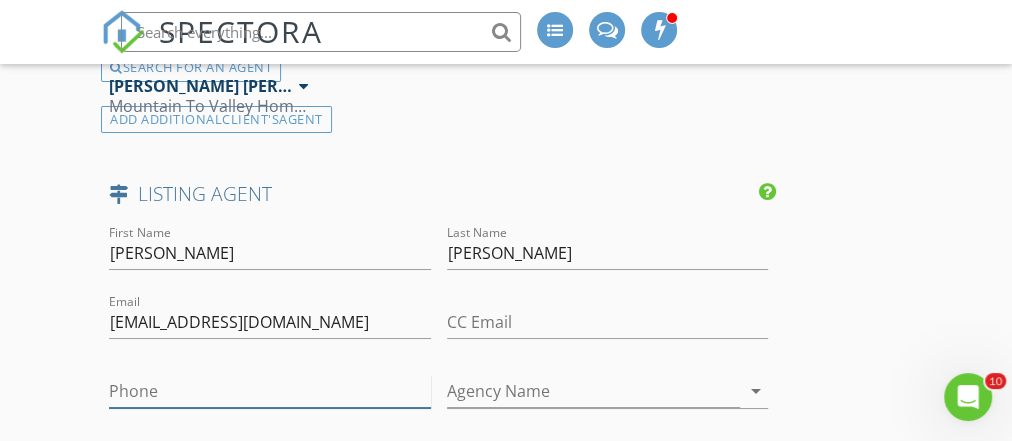 click on "Phone" at bounding box center (269, 391) 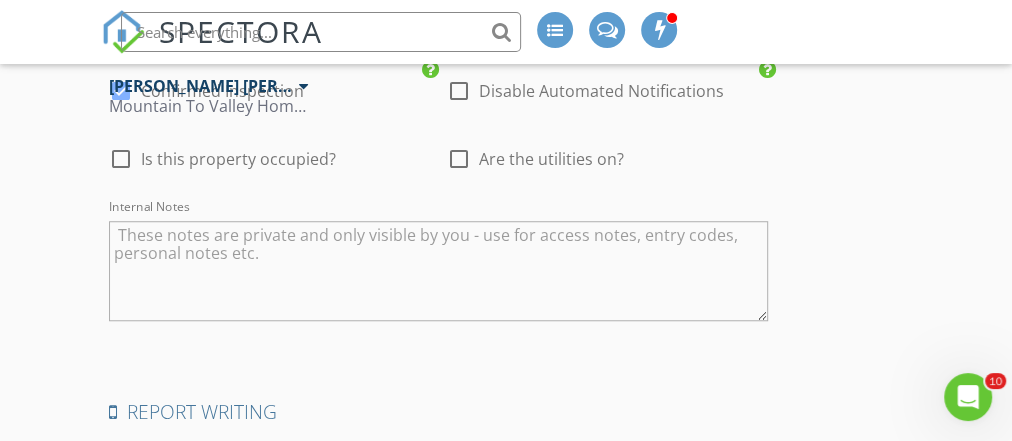 scroll, scrollTop: 4714, scrollLeft: 0, axis: vertical 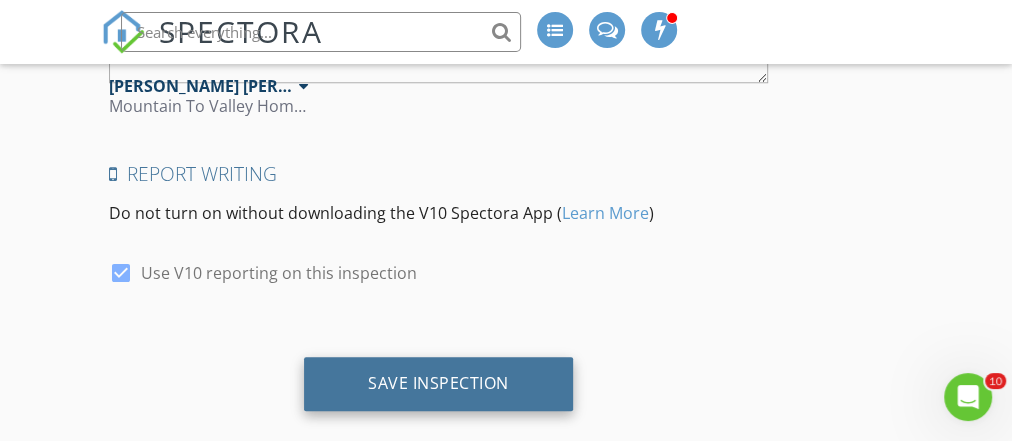 type on "[PHONE_NUMBER]" 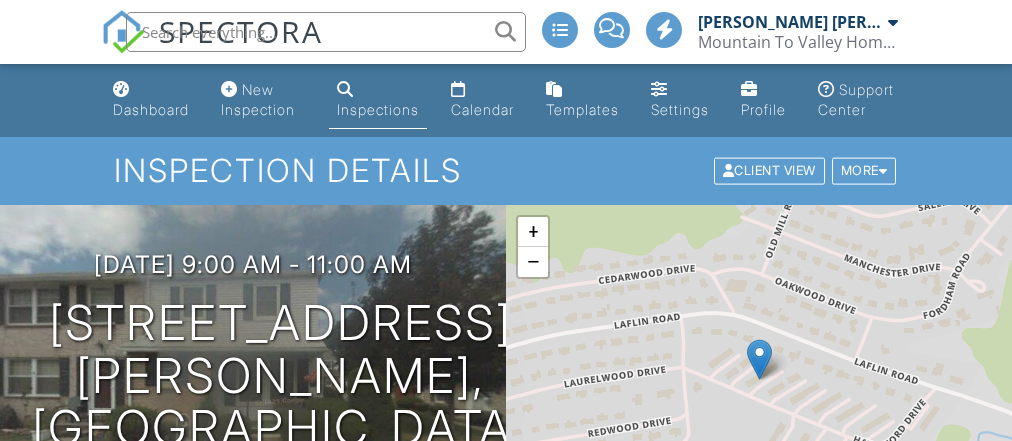 click on "Inspections" at bounding box center [378, 109] 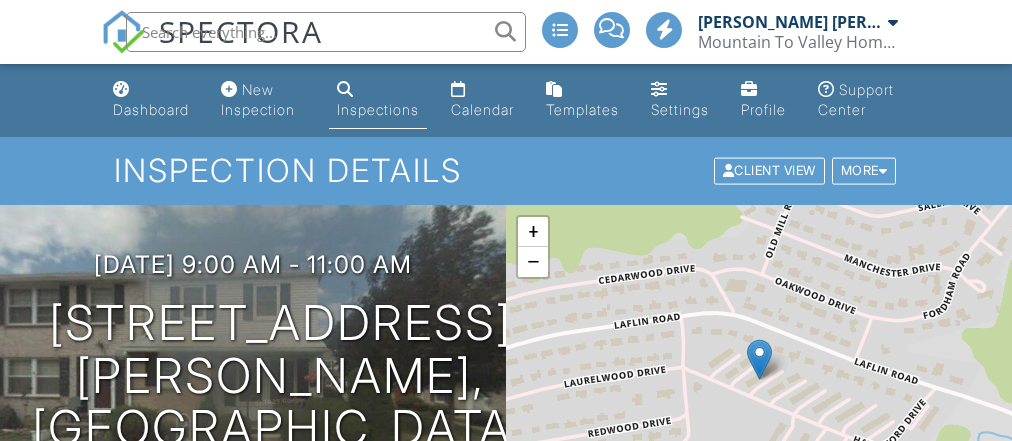 scroll, scrollTop: 0, scrollLeft: 0, axis: both 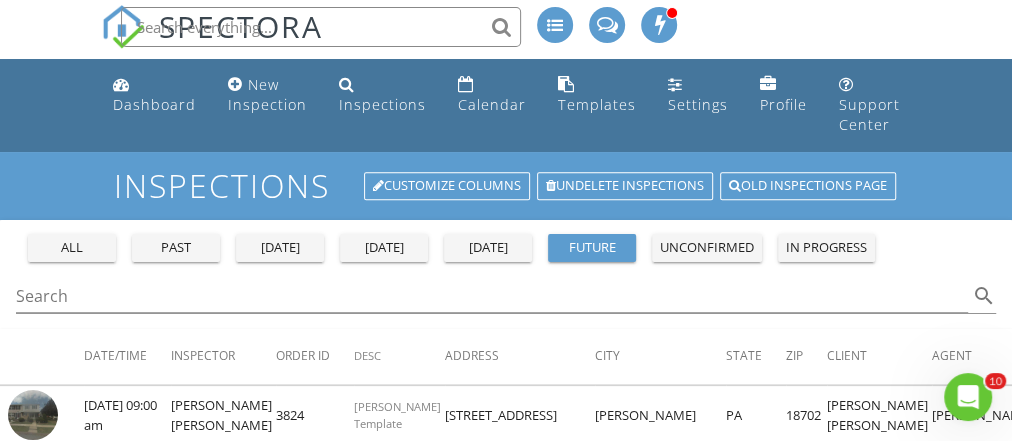 click on "future" at bounding box center [592, 248] 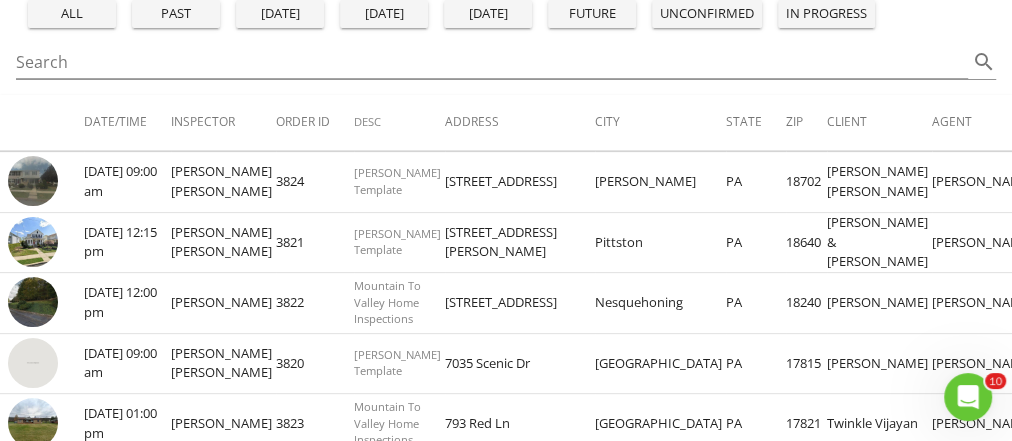 scroll, scrollTop: 241, scrollLeft: 0, axis: vertical 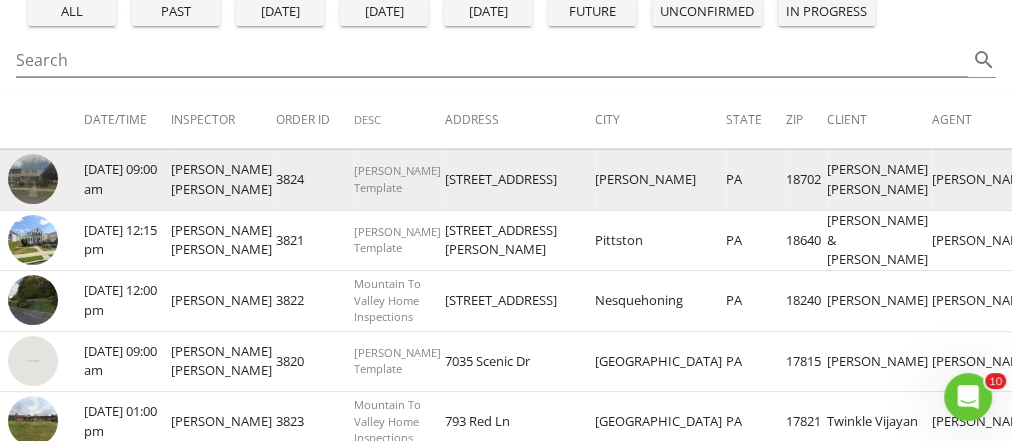 click at bounding box center [33, 179] 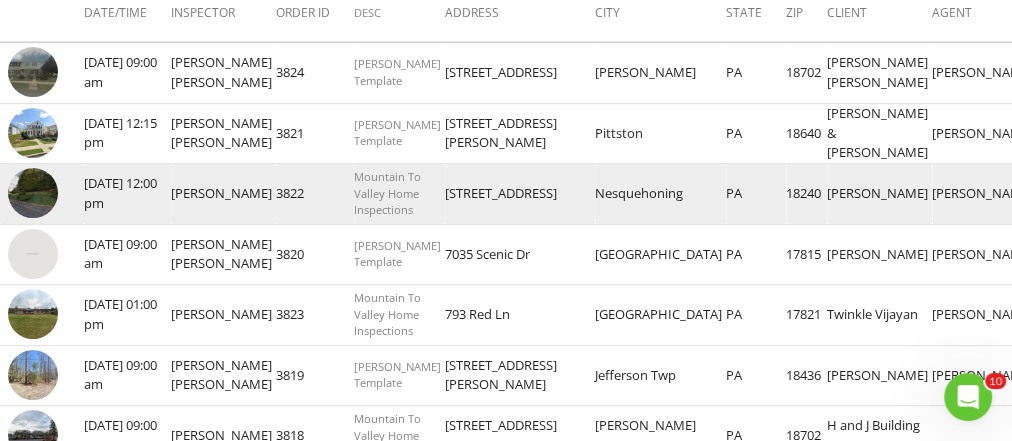 scroll, scrollTop: 345, scrollLeft: 0, axis: vertical 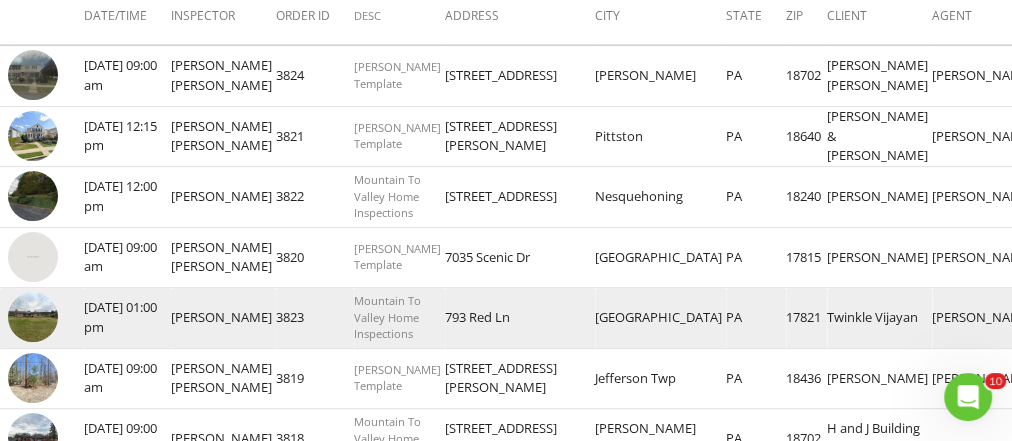 click at bounding box center (33, 317) 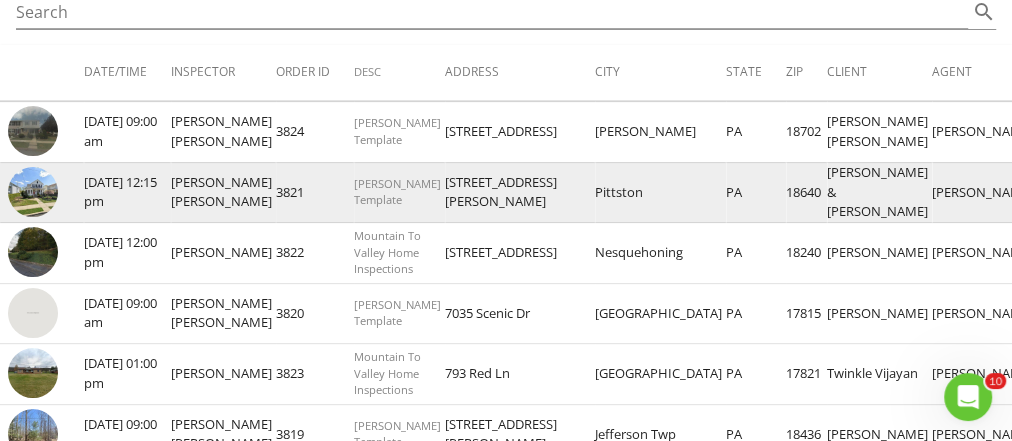 scroll, scrollTop: 287, scrollLeft: 0, axis: vertical 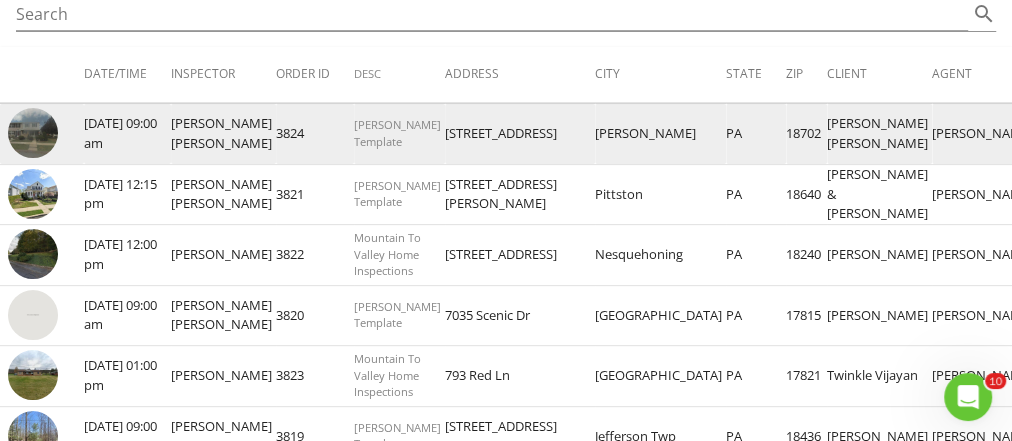 click at bounding box center [33, 133] 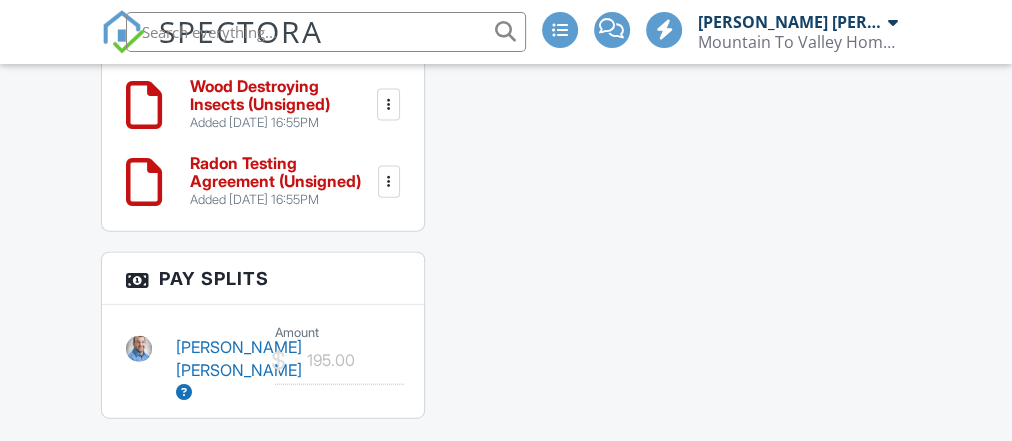 scroll, scrollTop: 2458, scrollLeft: 0, axis: vertical 